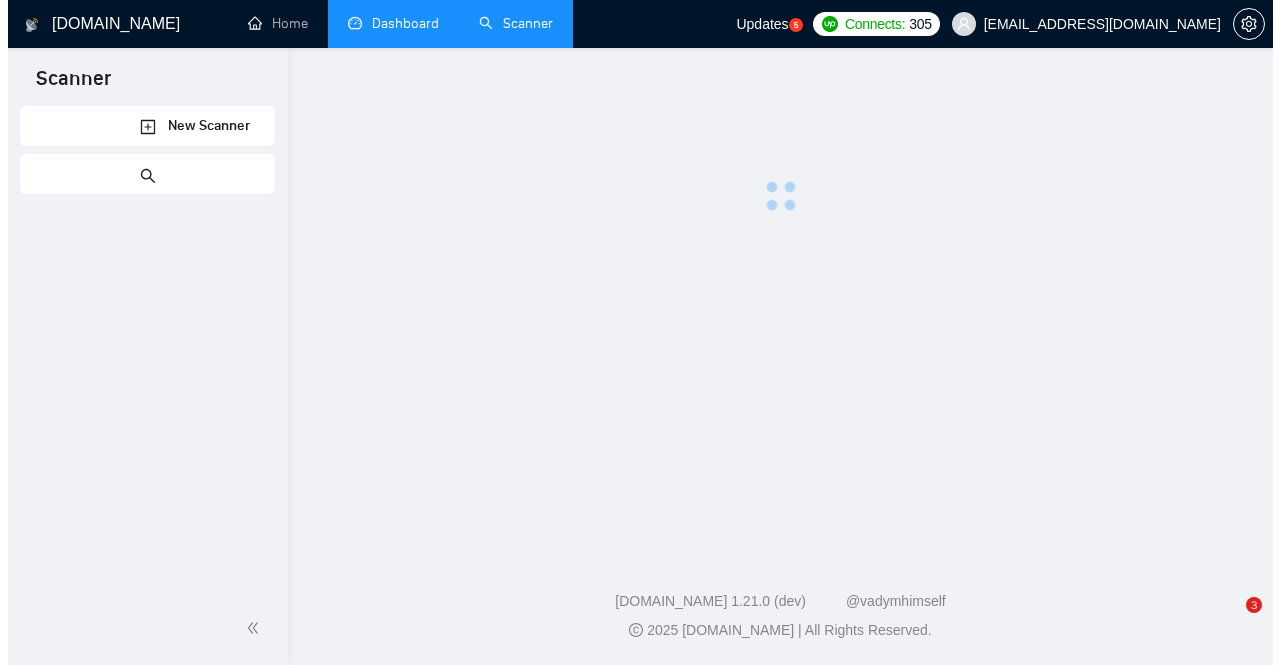 scroll, scrollTop: 0, scrollLeft: 0, axis: both 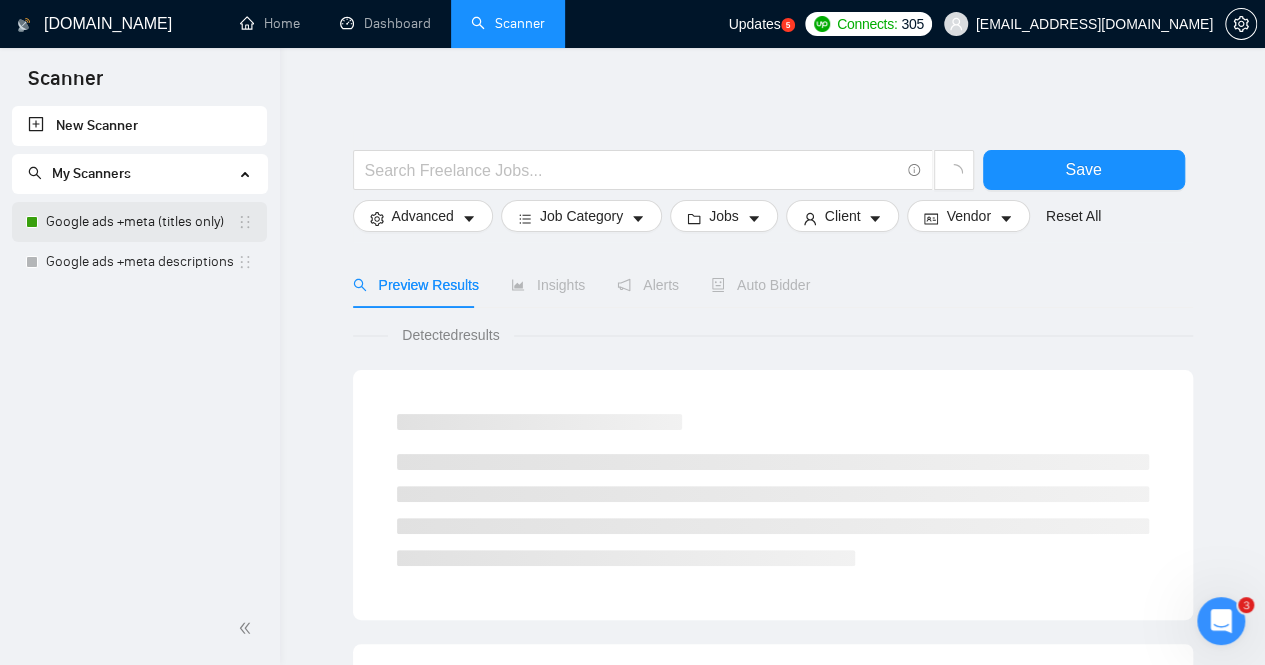 click on "Google ads +meta (titles only)" at bounding box center (141, 222) 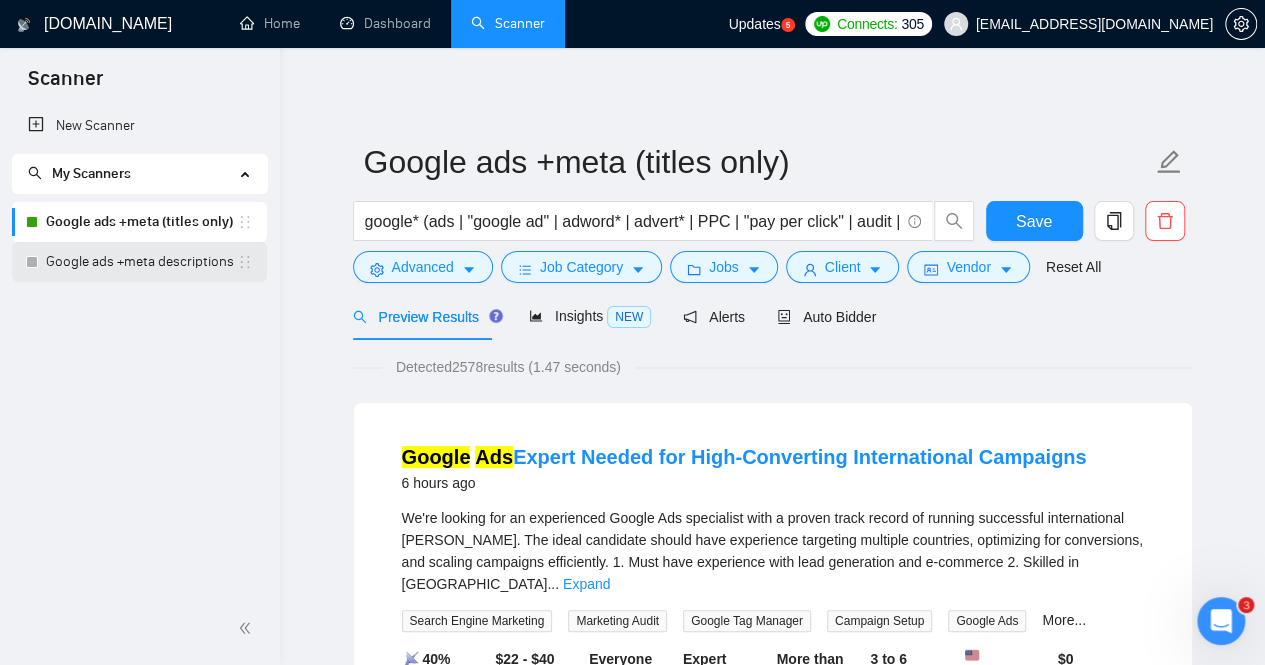 click on "Google ads +meta descriptions (Exact)" at bounding box center (141, 262) 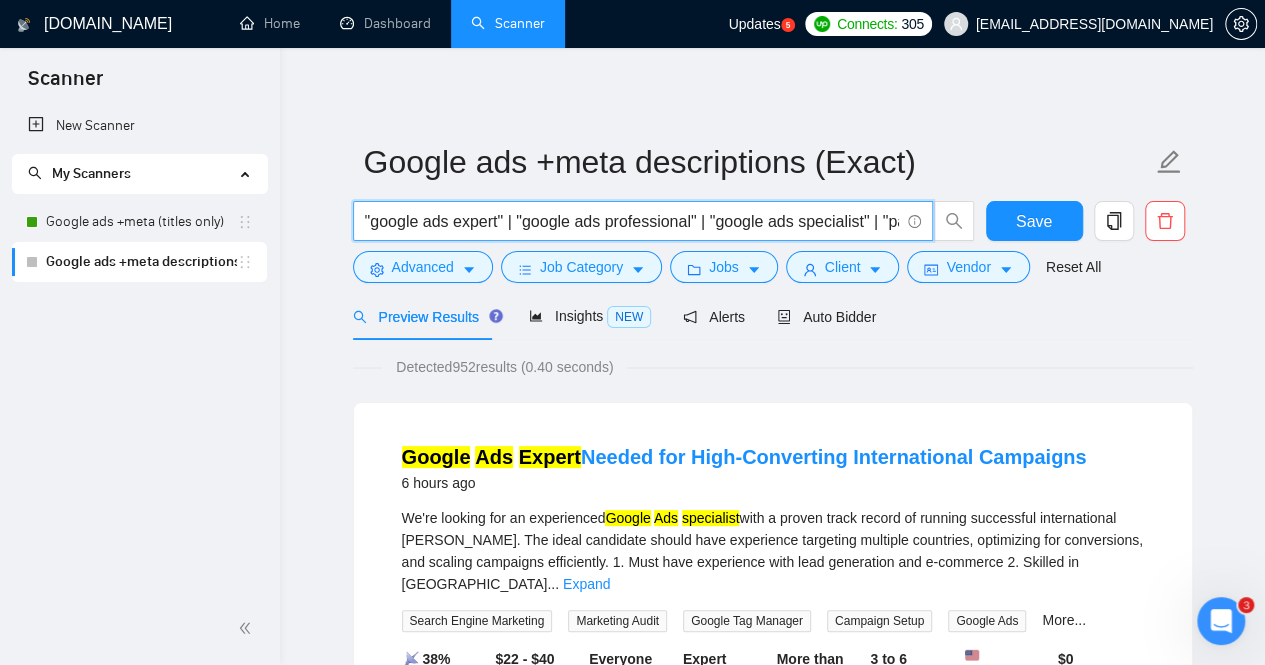 click on ""google ads expert" | "google ads professional" | "google ads specialist" | "pay per click google" | "pay per click google" | "google advertising""" at bounding box center (632, 221) 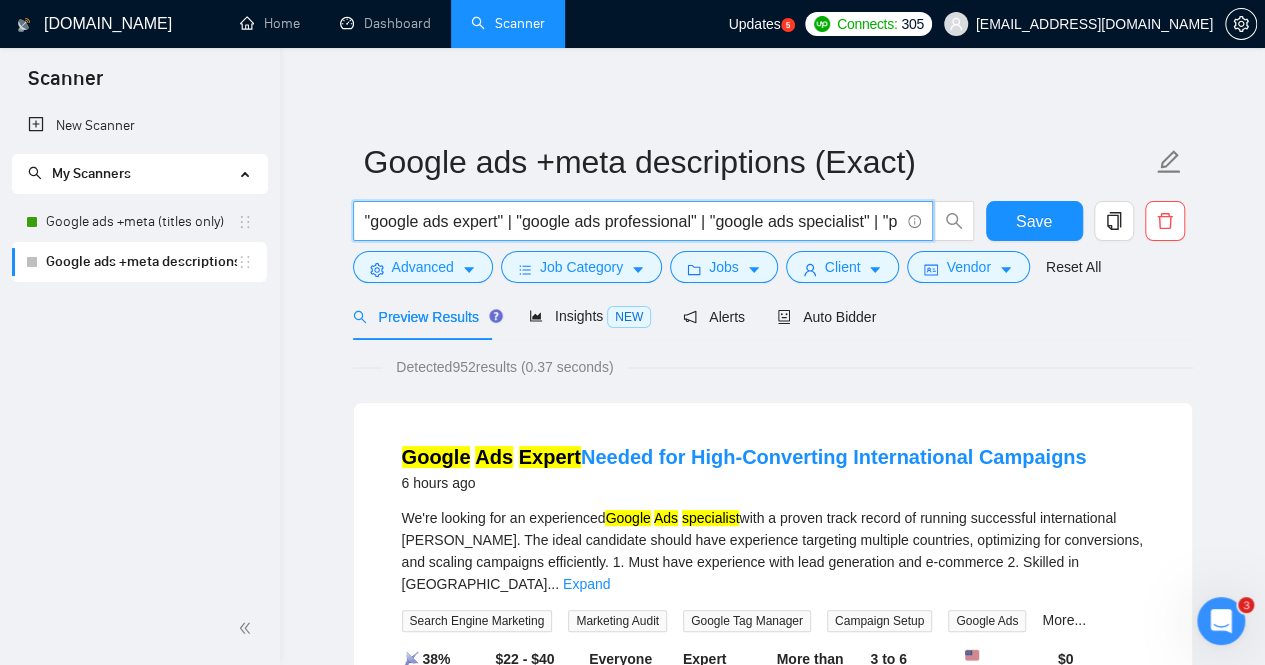 scroll, scrollTop: 0, scrollLeft: 0, axis: both 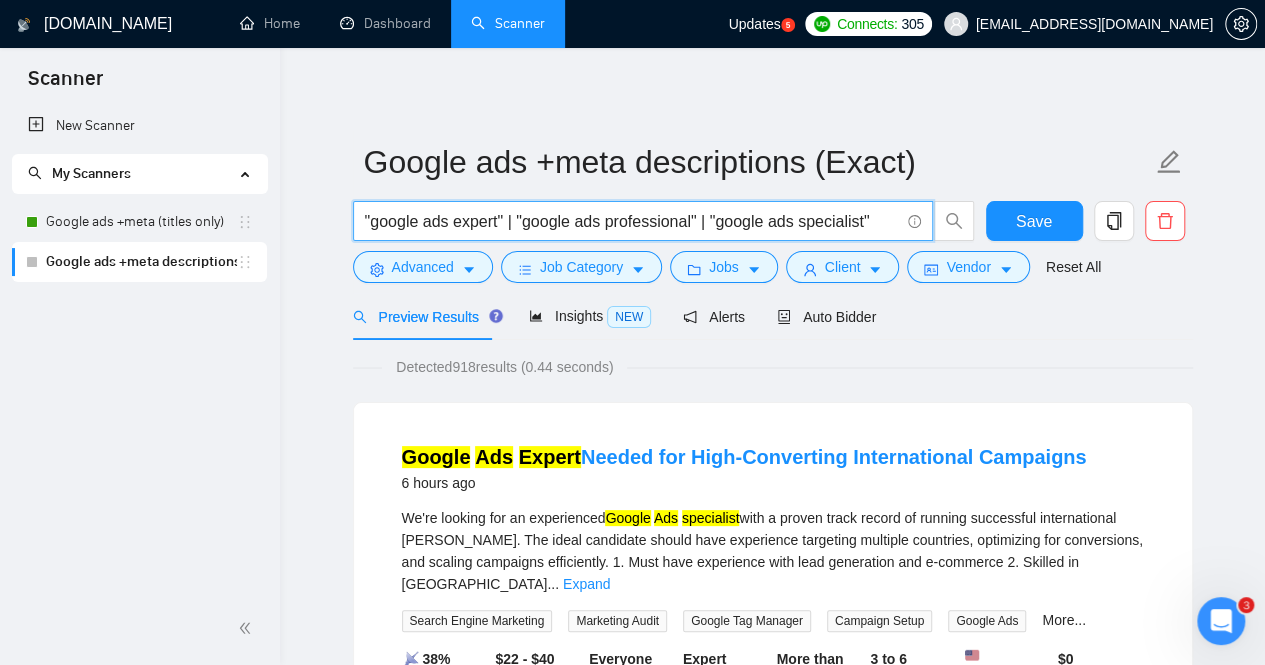 click on ""google ads expert" | "google ads professional" | "google ads specialist"" at bounding box center (632, 221) 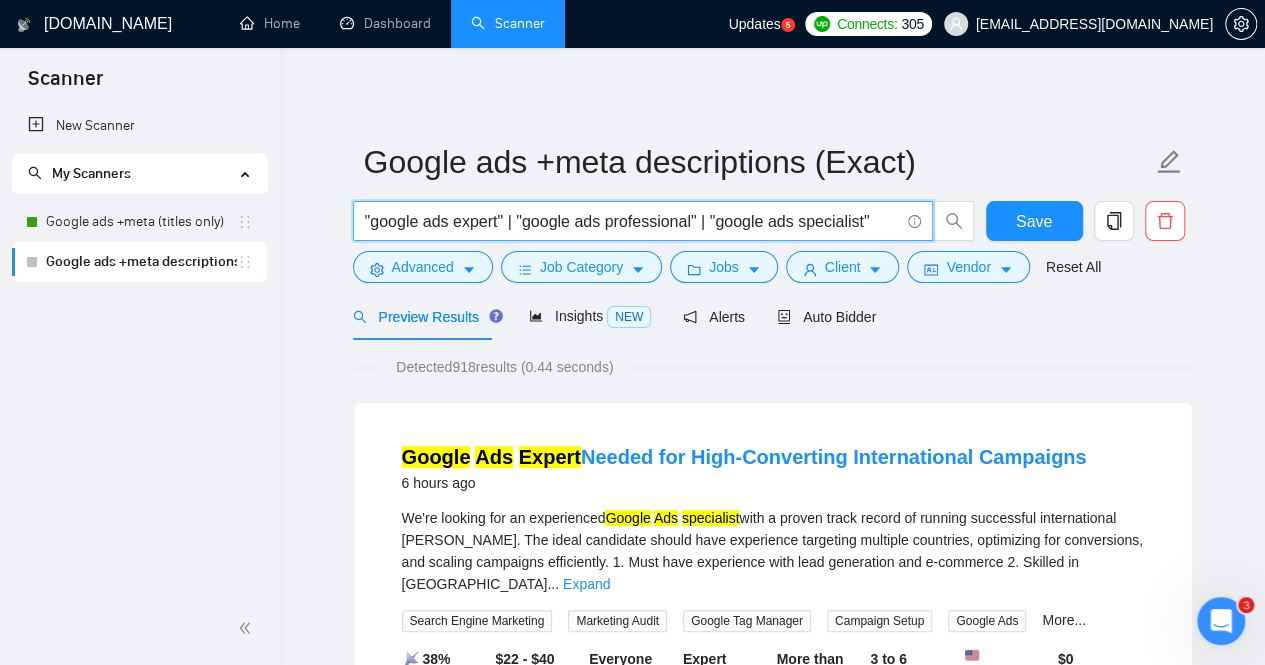 click on ""google ads expert" | "google ads professional" | "google ads specialist"" at bounding box center (632, 221) 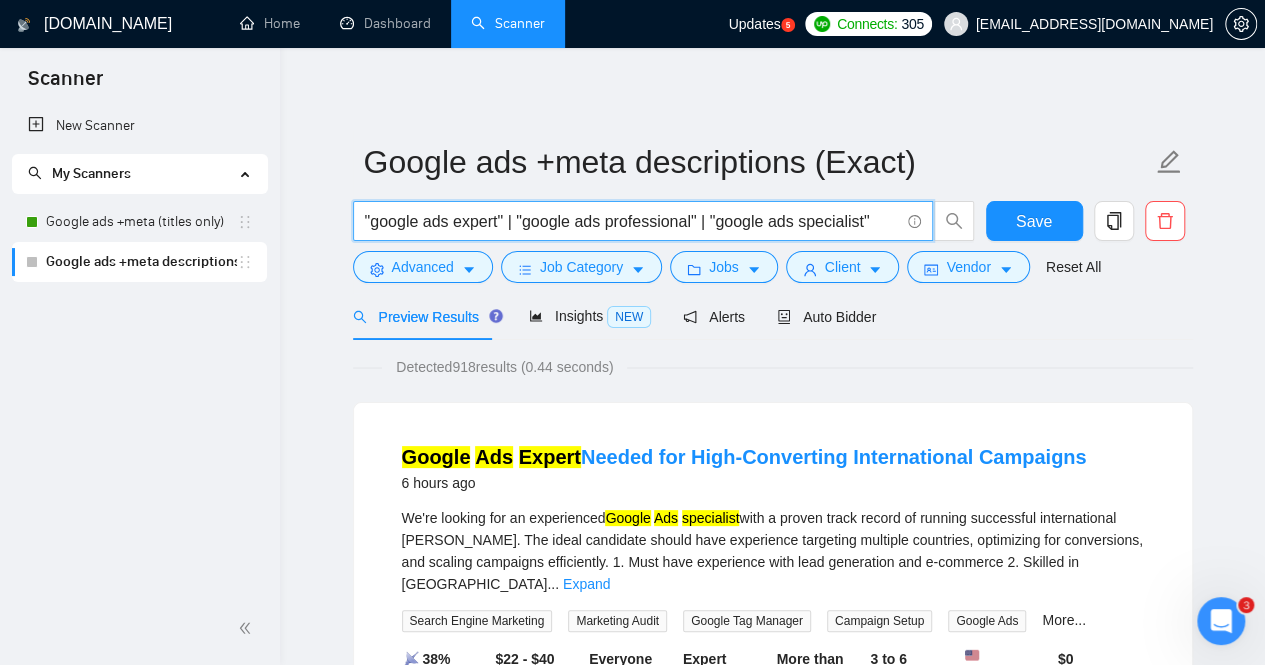 click on ""google ads expert" | "google ads professional" | "google ads specialist"" at bounding box center (632, 221) 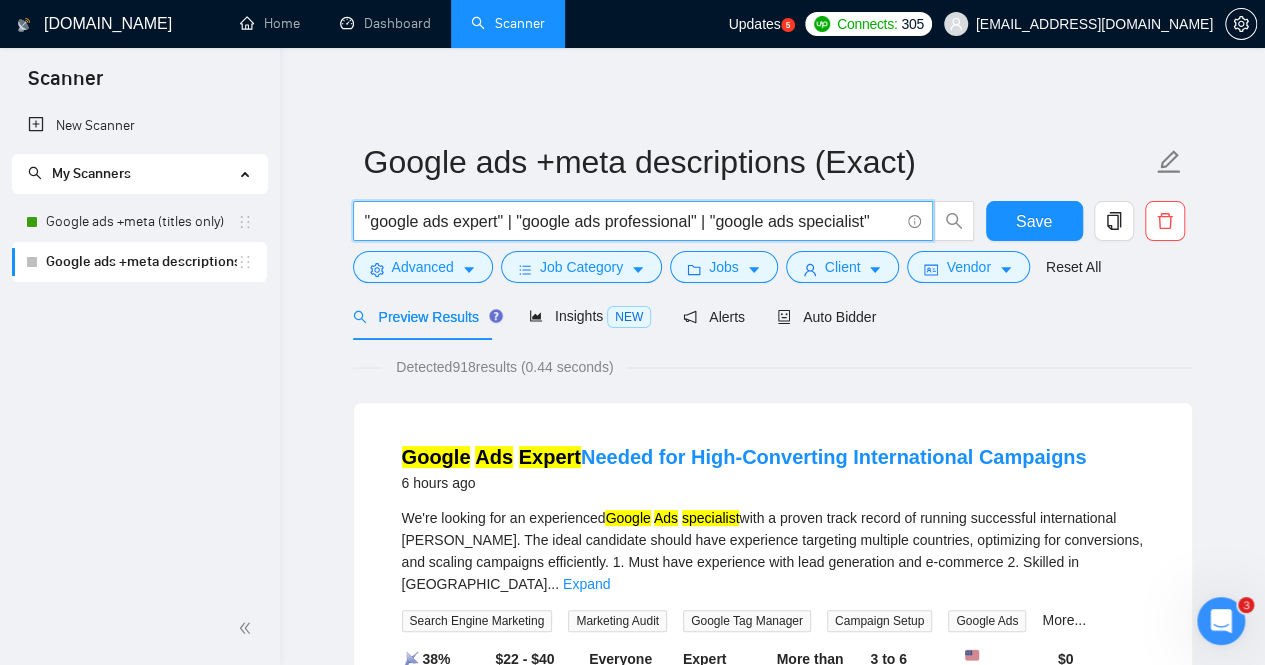 drag, startPoint x: 878, startPoint y: 224, endPoint x: 702, endPoint y: 226, distance: 176.01137 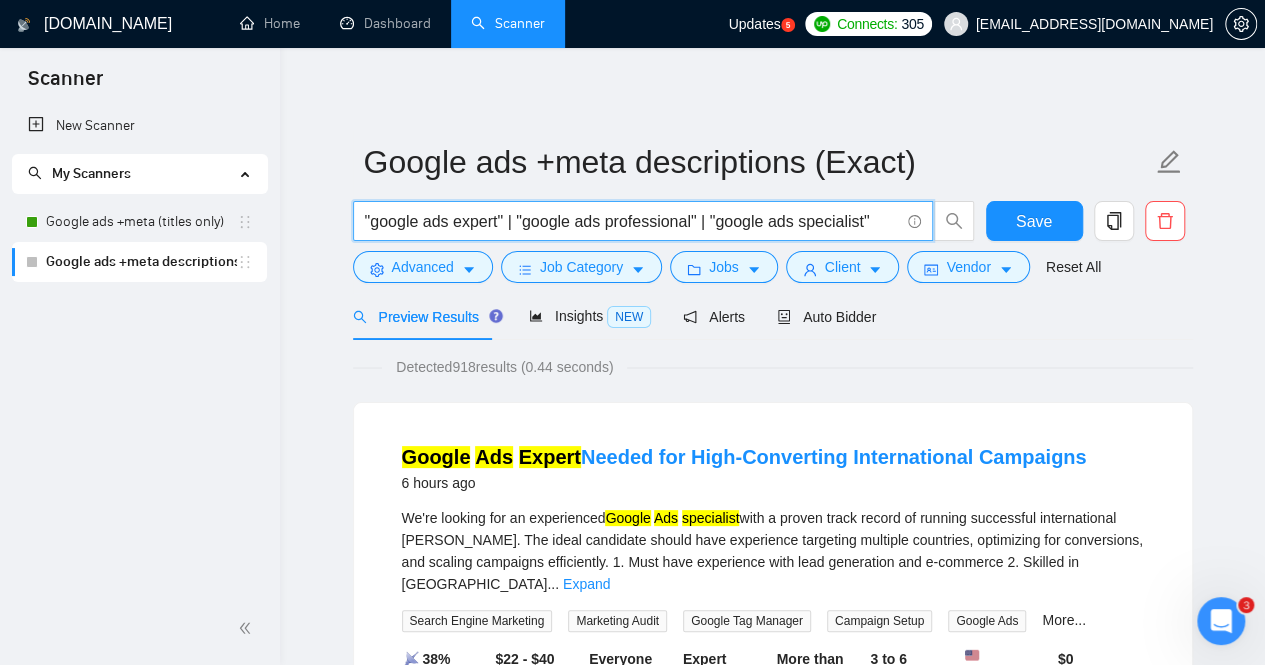 click on ""google ads expert" | "google ads professional" | "google ads specialist"" at bounding box center [632, 221] 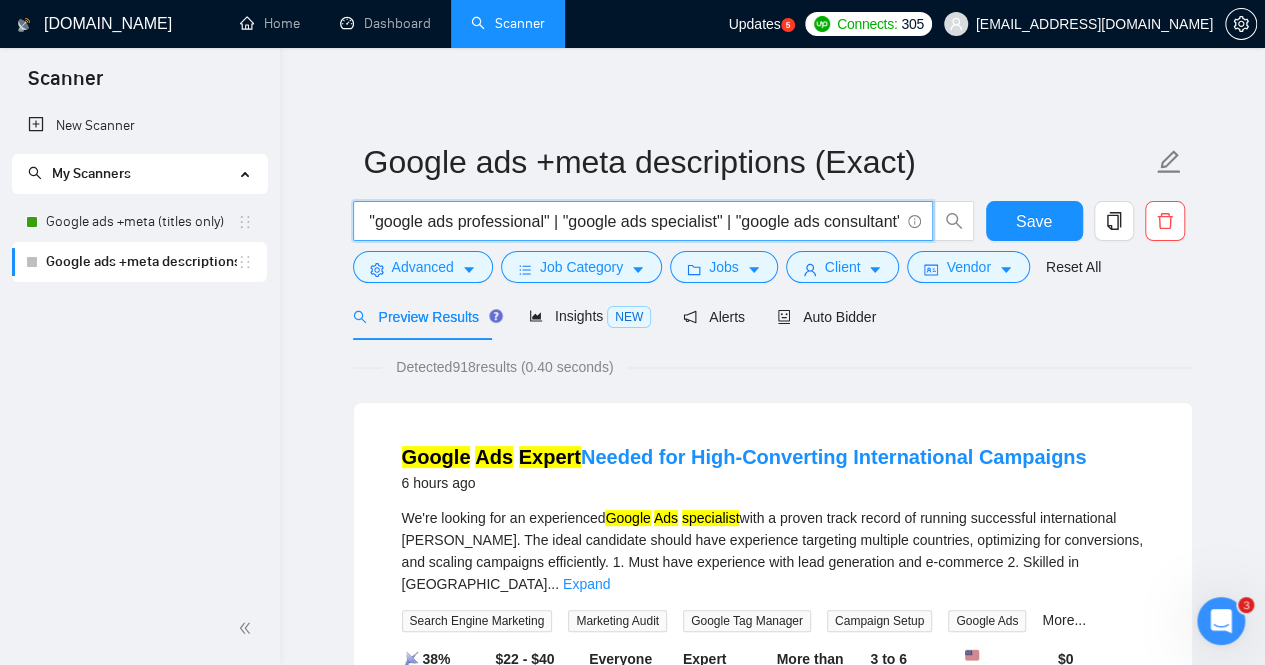 scroll, scrollTop: 0, scrollLeft: 152, axis: horizontal 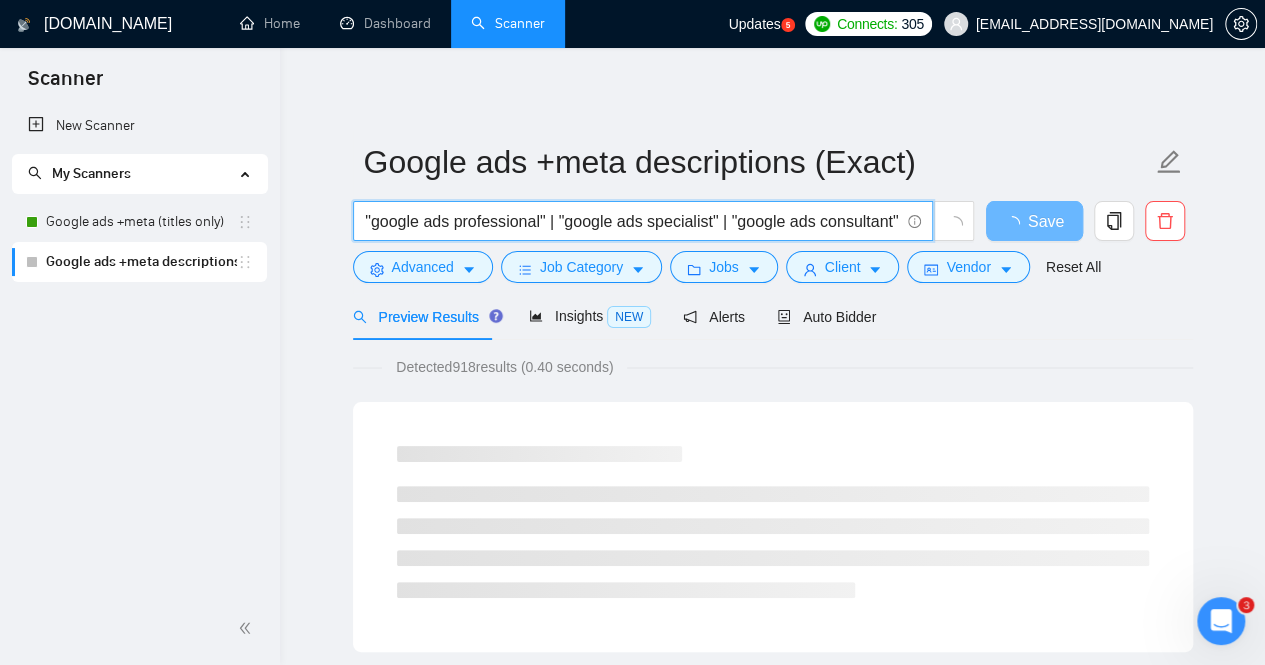 paste on "| "google ads specialist"" 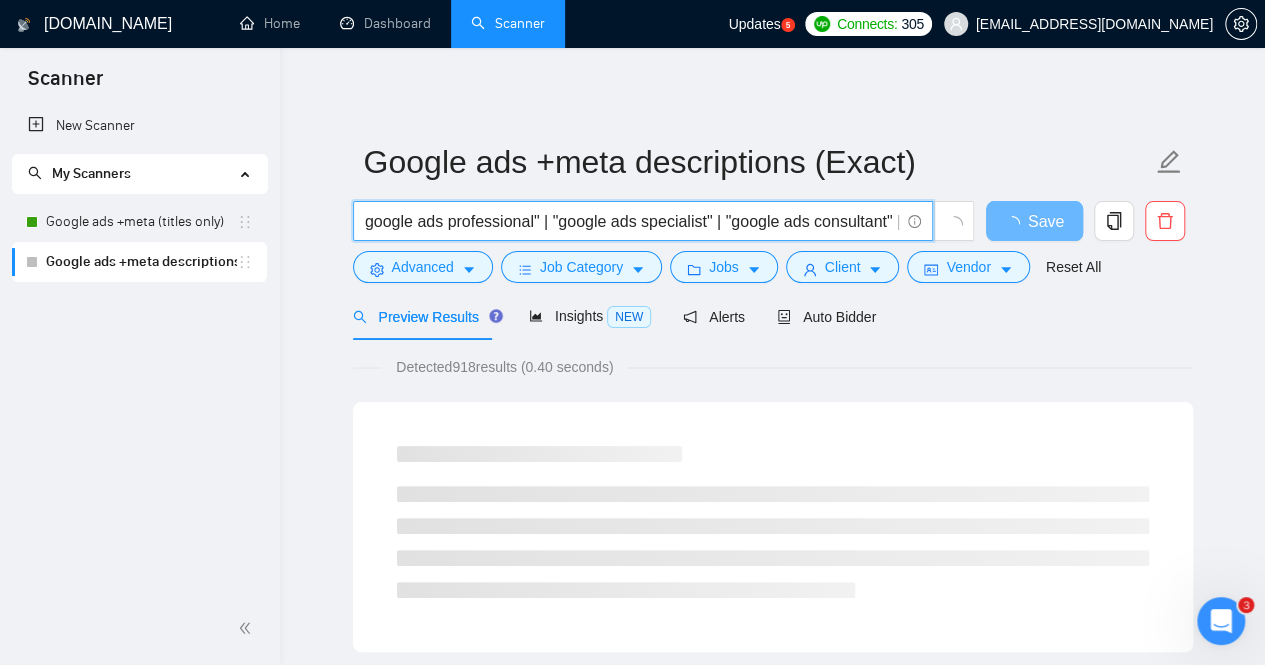 scroll, scrollTop: 0, scrollLeft: 324, axis: horizontal 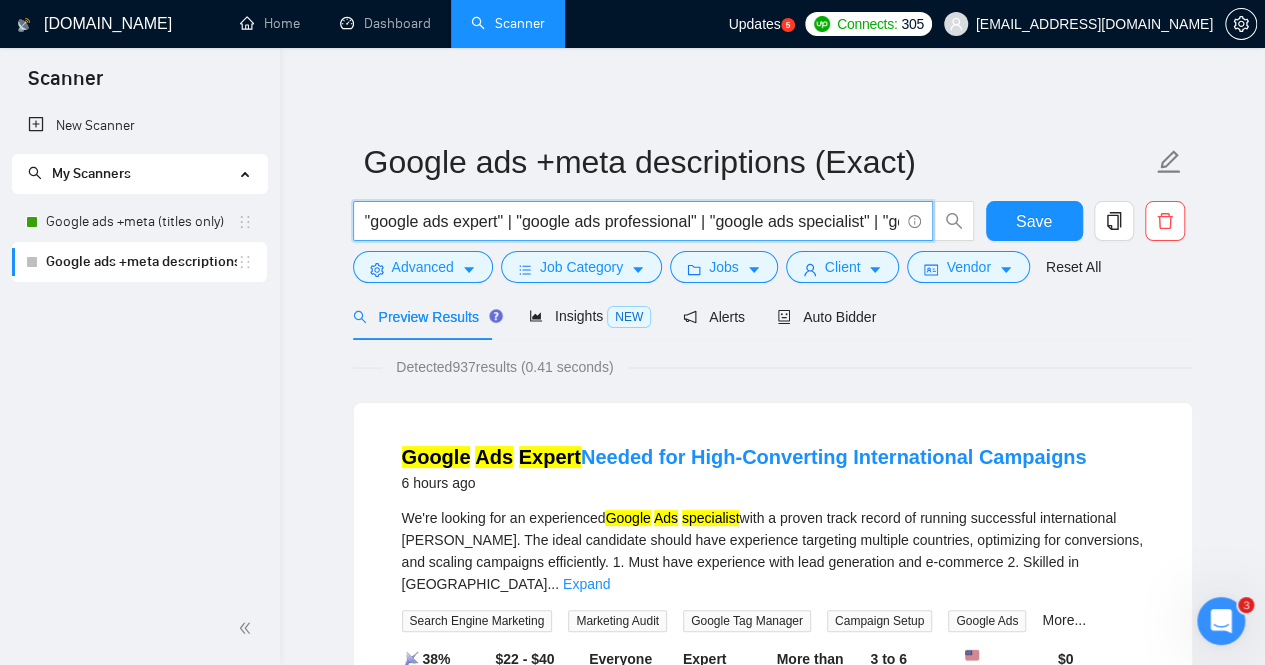 click on ""google ads expert" | "google ads professional" | "google ads specialist" | "google ads consultant" | "google ads specialist"" at bounding box center [632, 221] 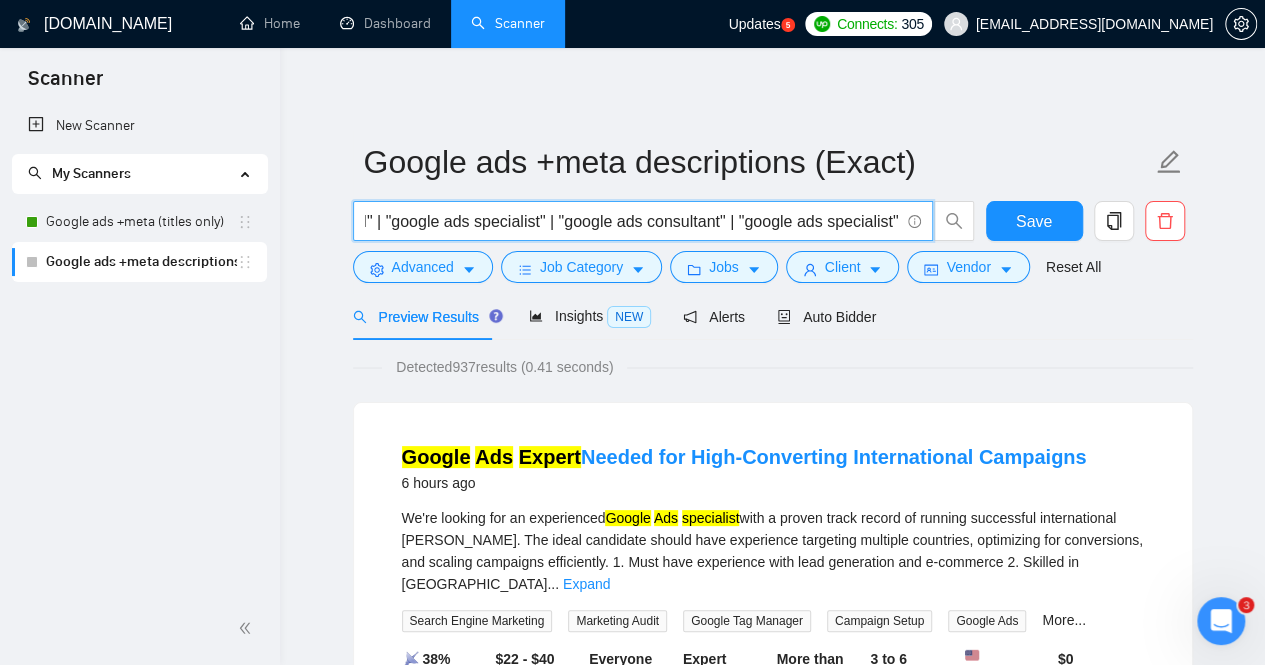scroll, scrollTop: 0, scrollLeft: 329, axis: horizontal 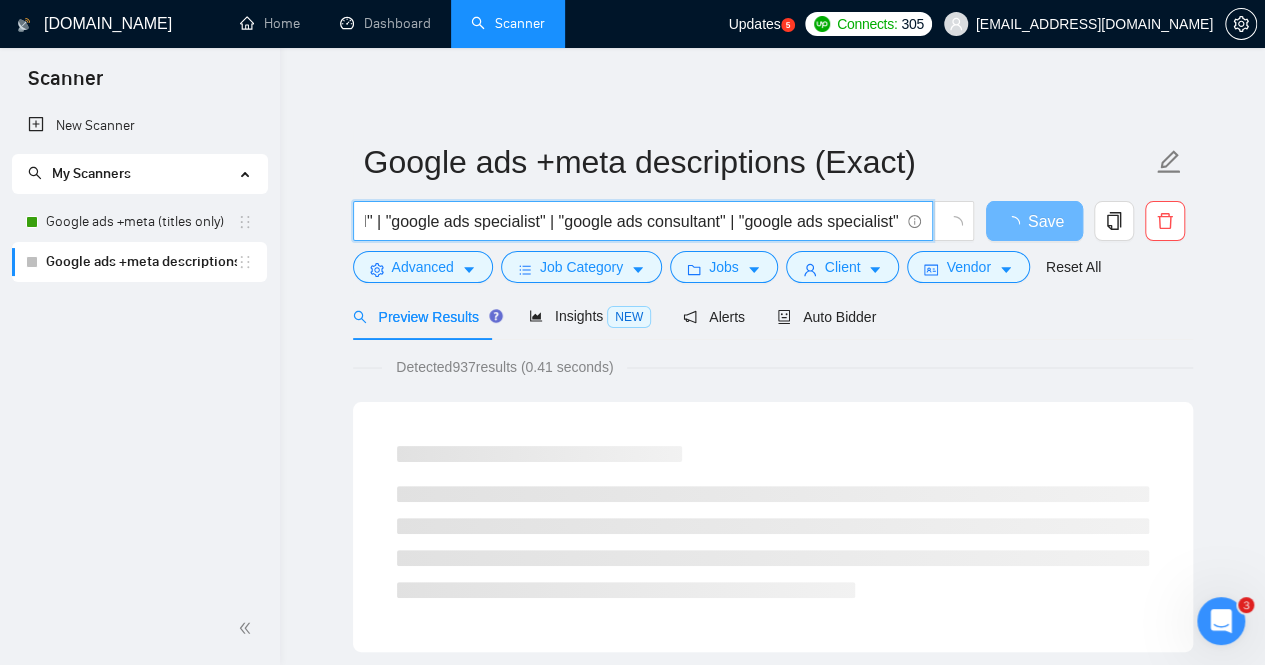 paste on "google ads campaign manager" 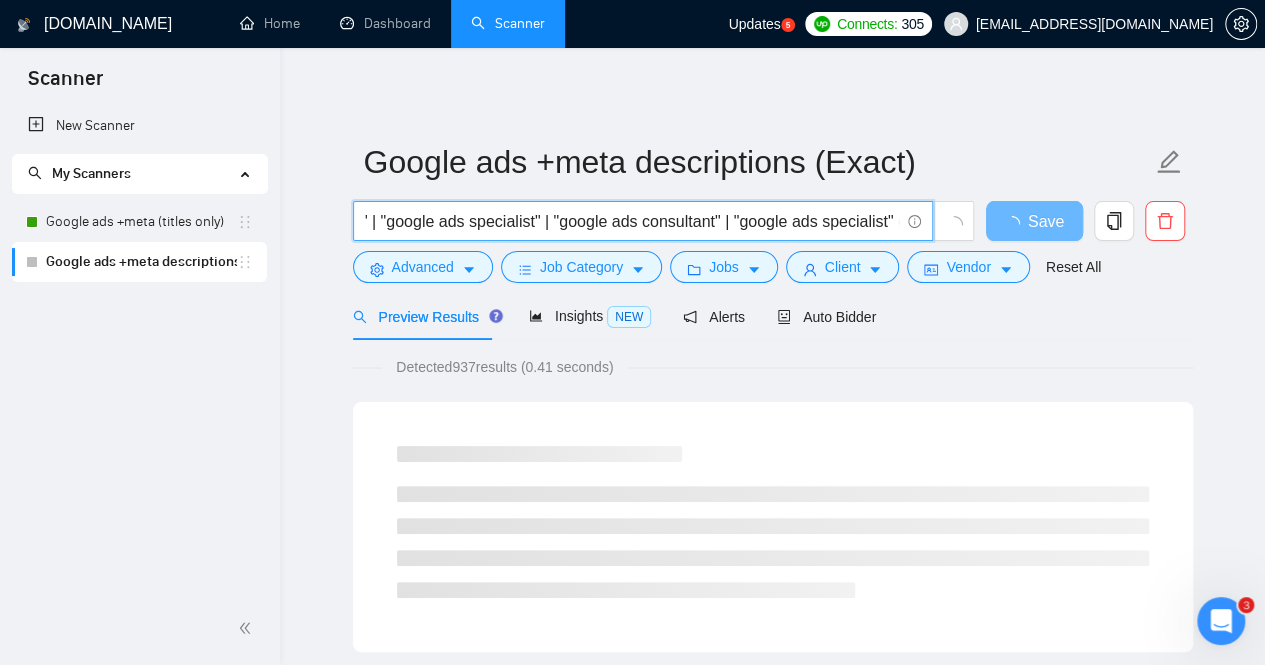 scroll, scrollTop: 0, scrollLeft: 548, axis: horizontal 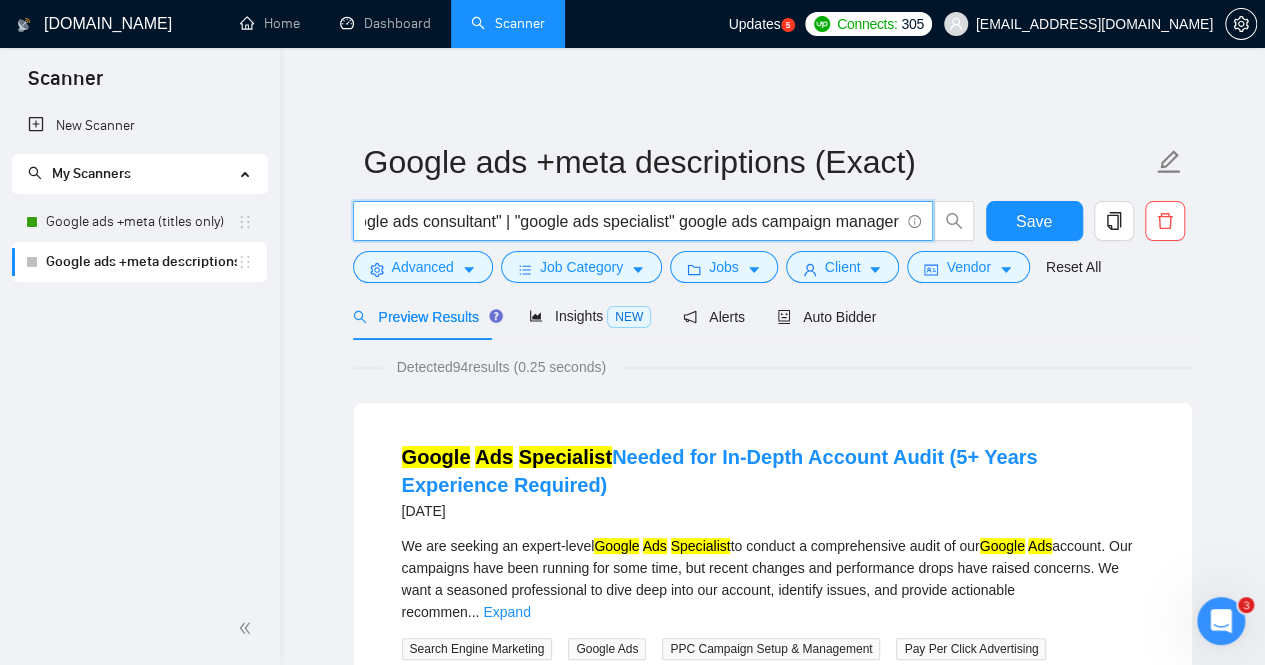 drag, startPoint x: 677, startPoint y: 222, endPoint x: 666, endPoint y: 221, distance: 11.045361 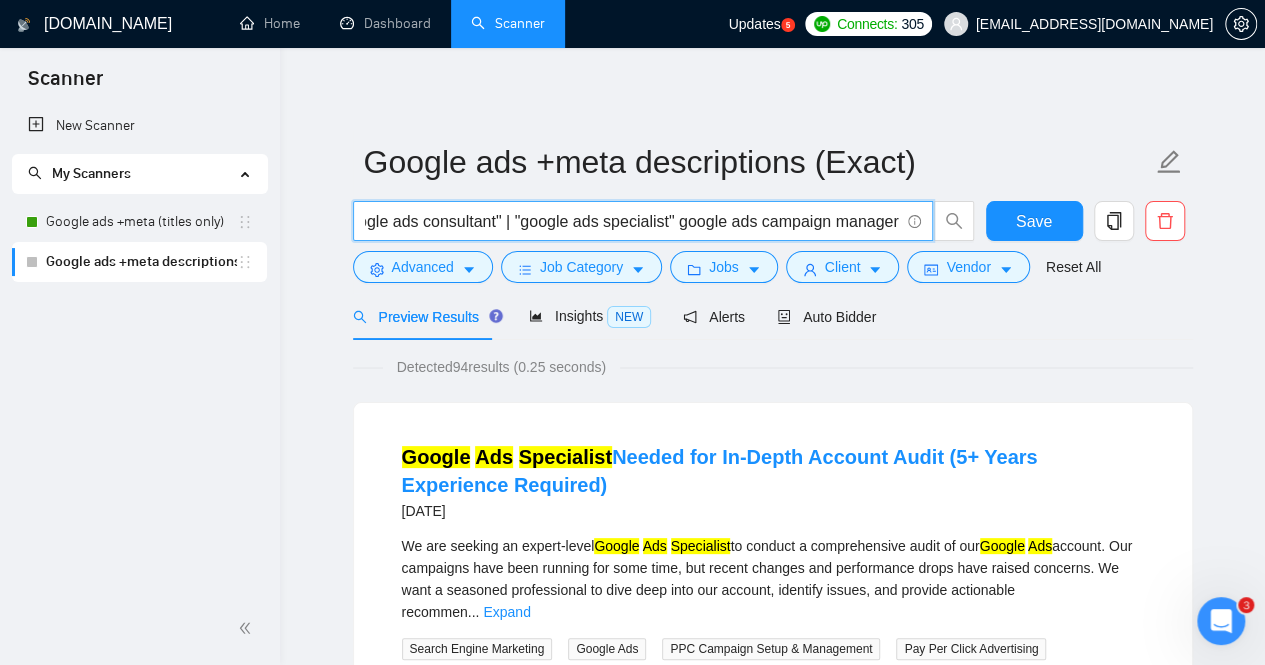 click on ""google ads expert" | "google ads professional" | "google ads specialist" | "google ads consultant" | "google ads specialist" google ads campaign manager" at bounding box center (632, 221) 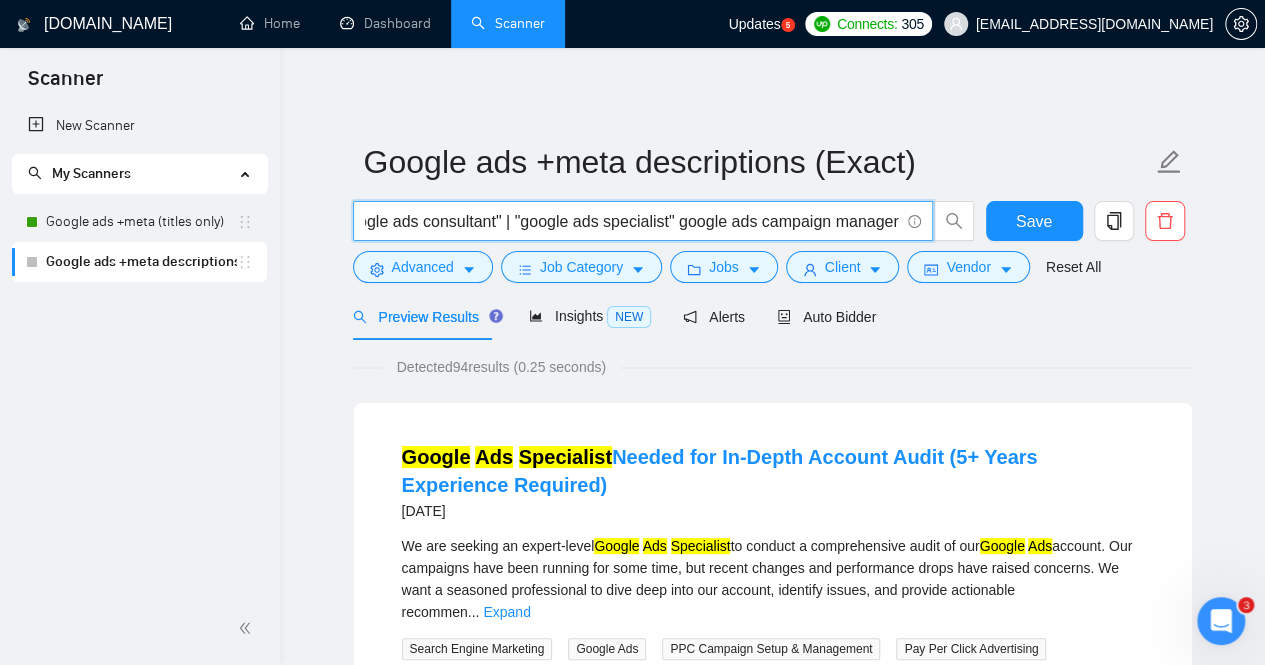 drag, startPoint x: 521, startPoint y: 219, endPoint x: 506, endPoint y: 221, distance: 15.132746 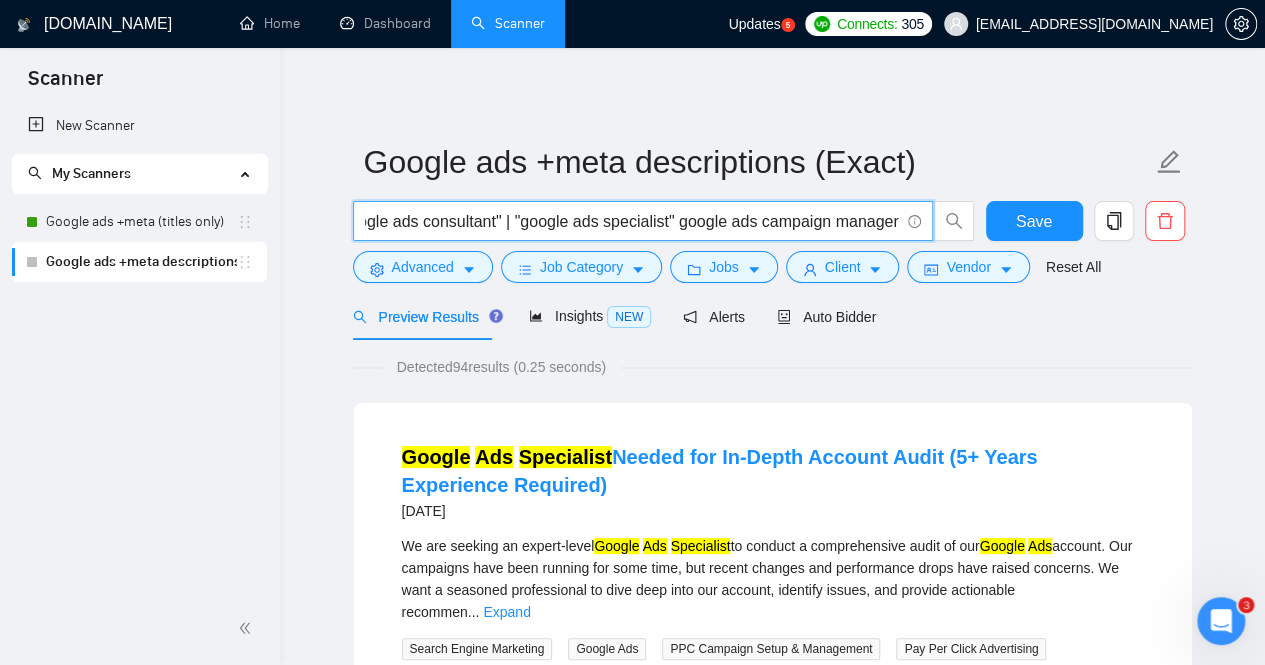 click on ""google ads expert" | "google ads professional" | "google ads specialist" | "google ads consultant" | "google ads specialist" google ads campaign manager" at bounding box center (632, 221) 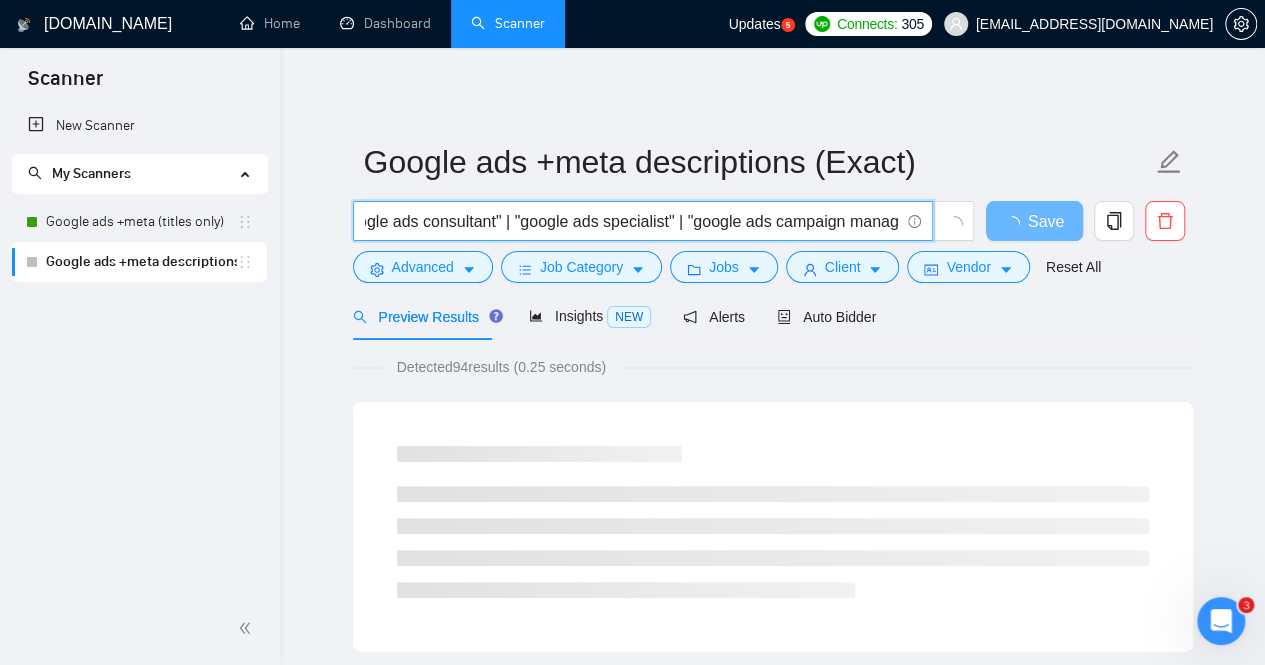 click on ""google ads expert" | "google ads professional" | "google ads specialist" | "google ads consultant" | "google ads specialist" | "google ads campaign manager" at bounding box center (632, 221) 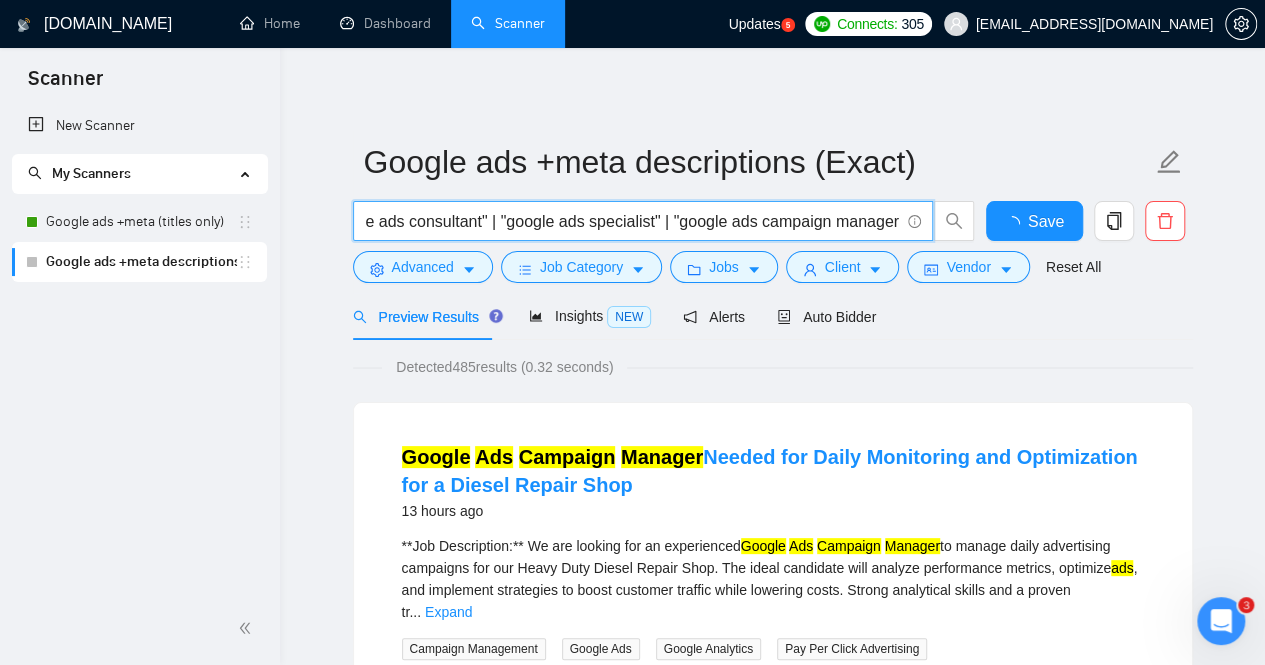 scroll, scrollTop: 0, scrollLeft: 568, axis: horizontal 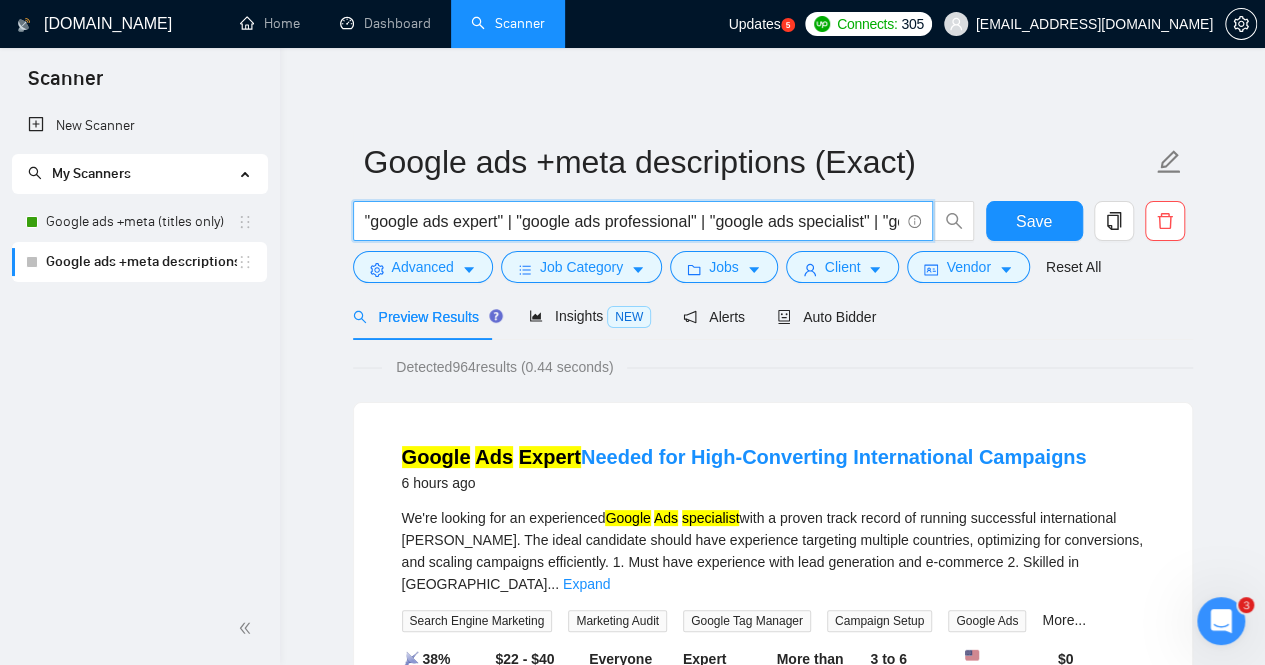 click on ""google ads expert" | "google ads professional" | "google ads specialist" | "google ads consultant" | "google ads specialist" | "google ads campaign manager"" at bounding box center [632, 221] 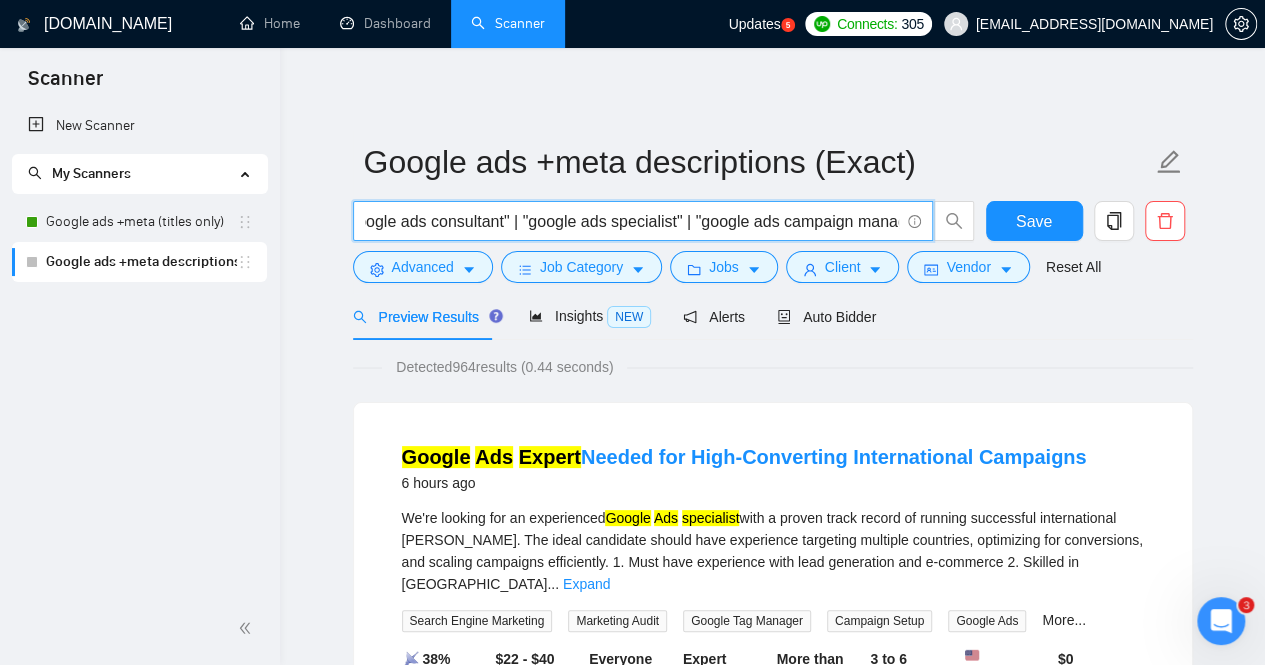 scroll, scrollTop: 0, scrollLeft: 568, axis: horizontal 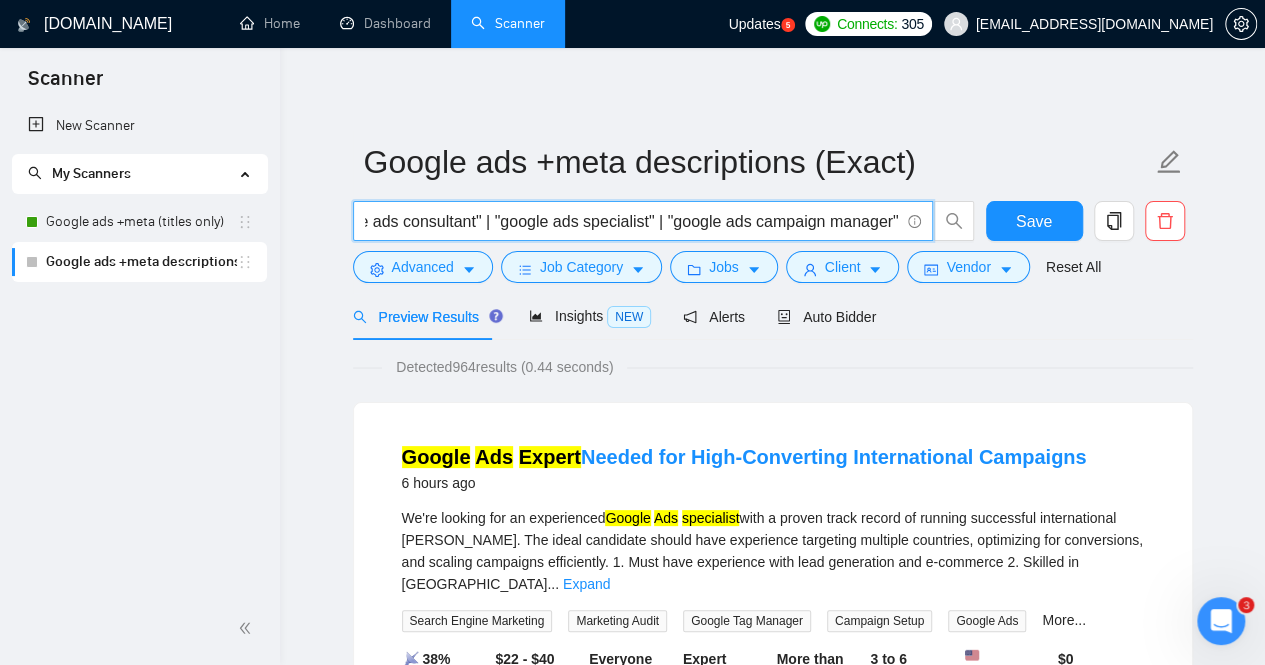 paste on "| "" 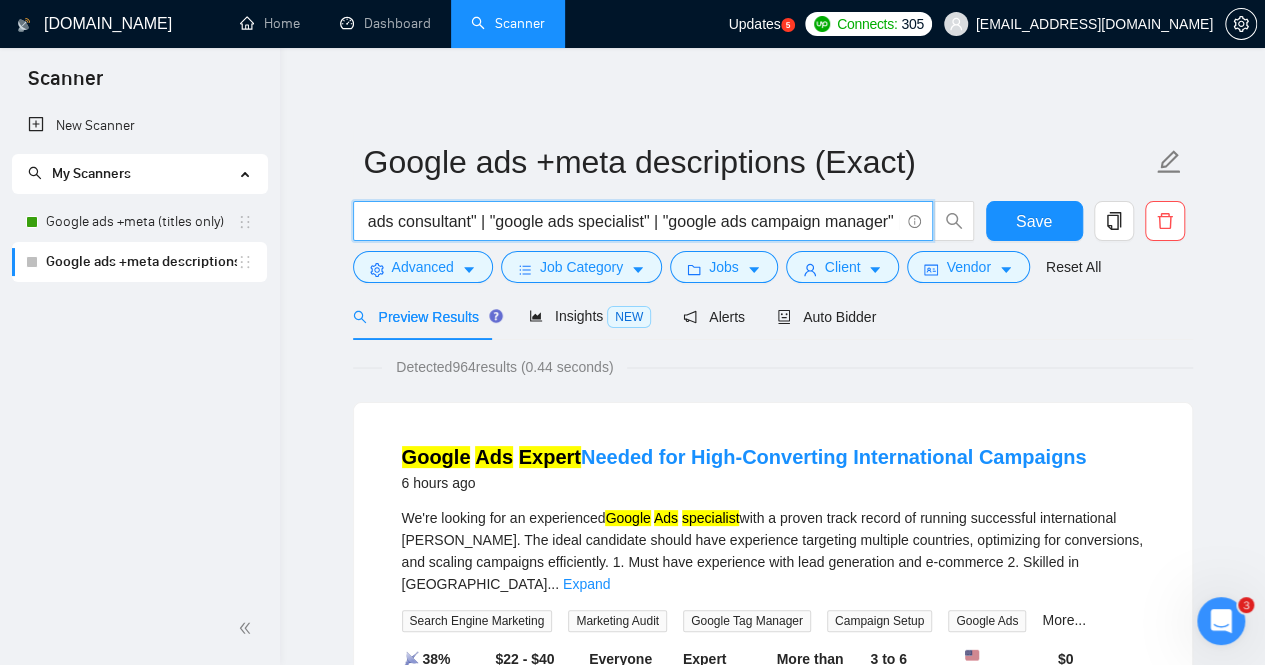 scroll, scrollTop: 0, scrollLeft: 588, axis: horizontal 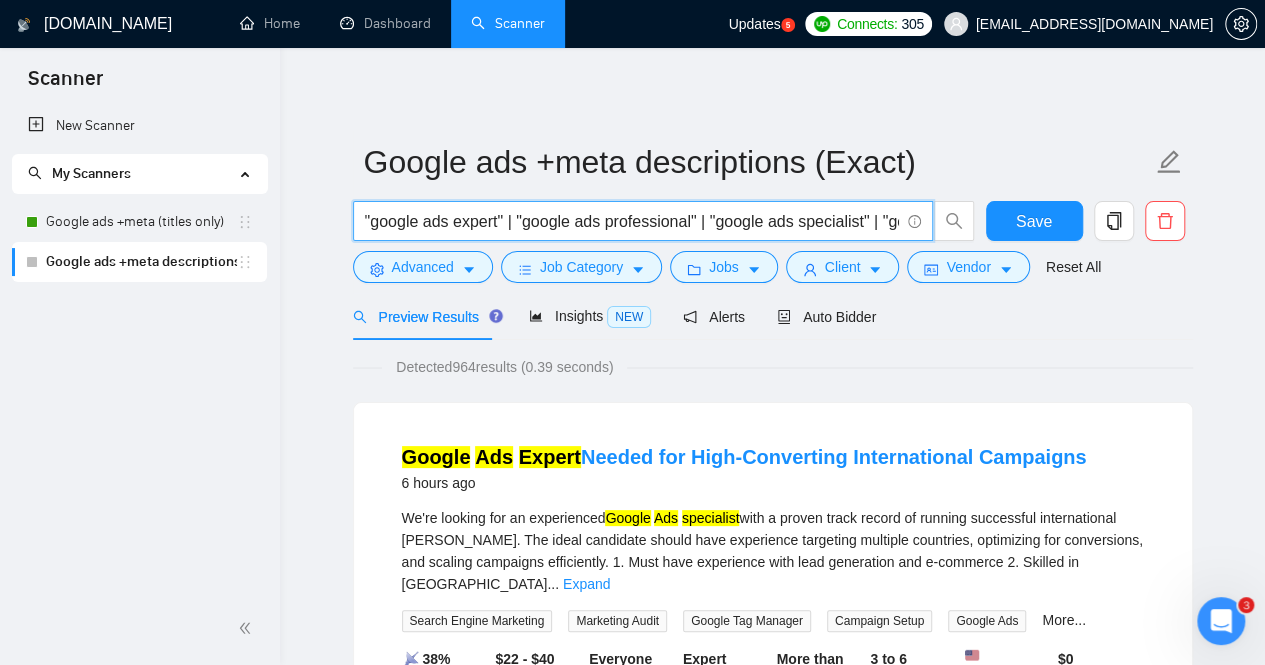 click on ""google ads expert" | "google ads professional" | "google ads specialist" | "google ads consultant" | "google ads specialist" | "google ads campaign manager" | "" at bounding box center [632, 221] 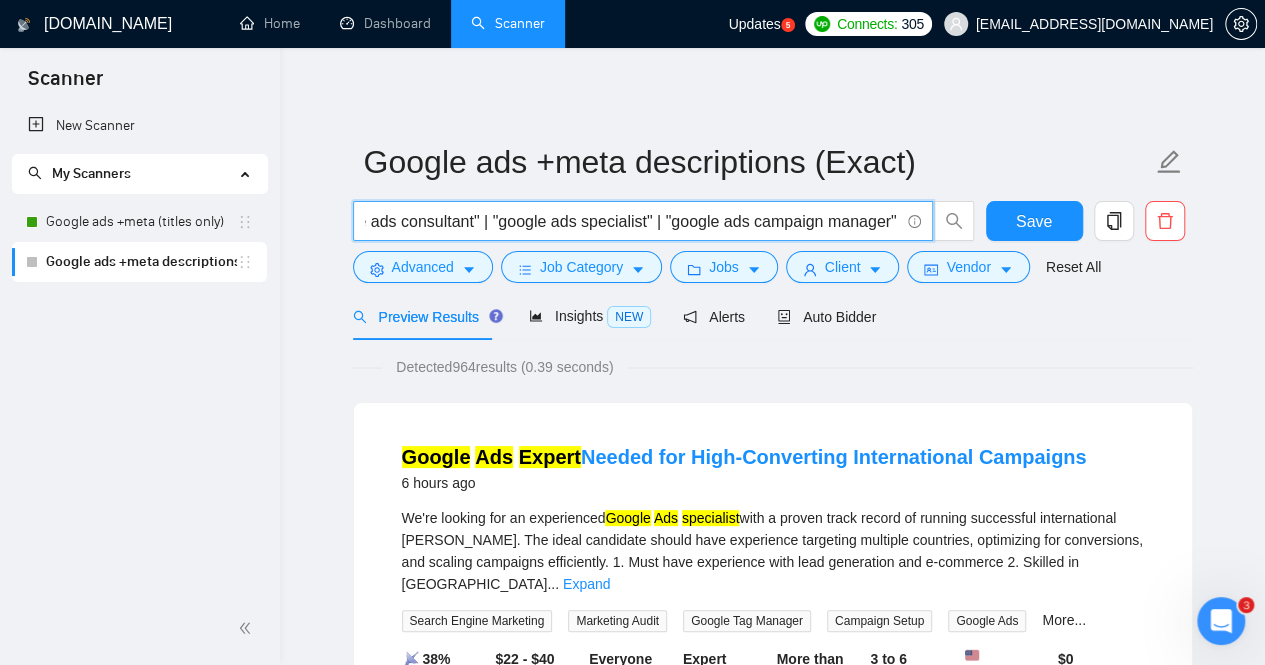 scroll, scrollTop: 0, scrollLeft: 588, axis: horizontal 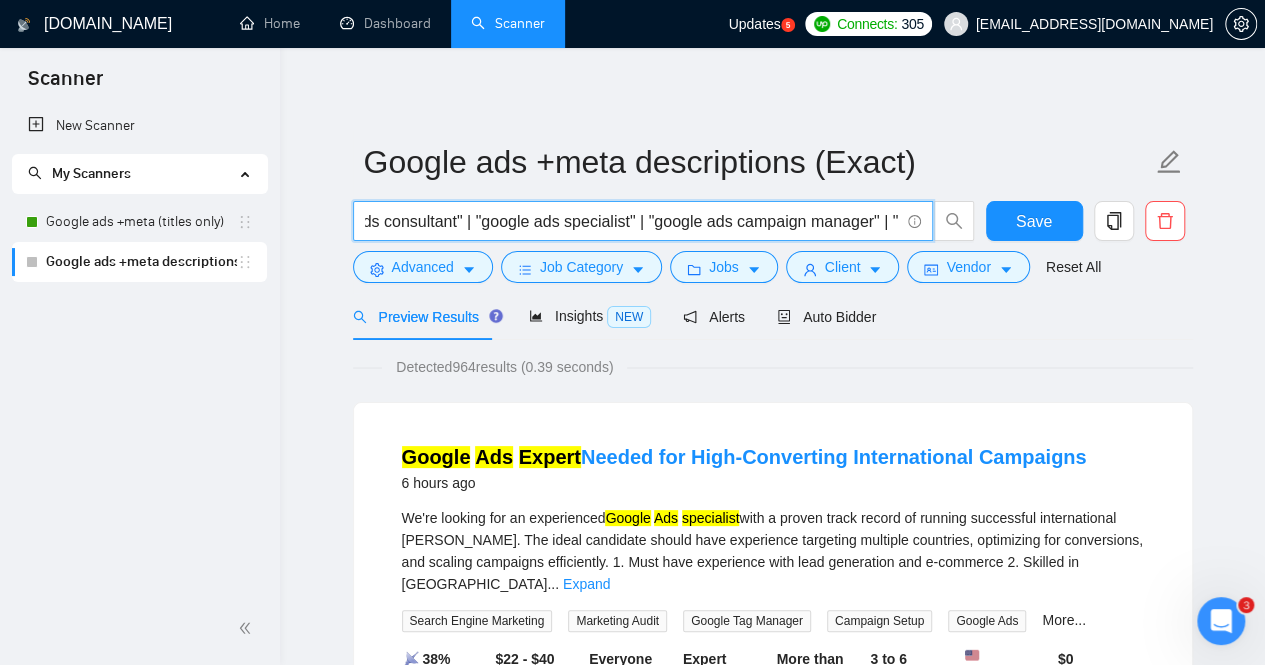 paste on "google ads freelancer" 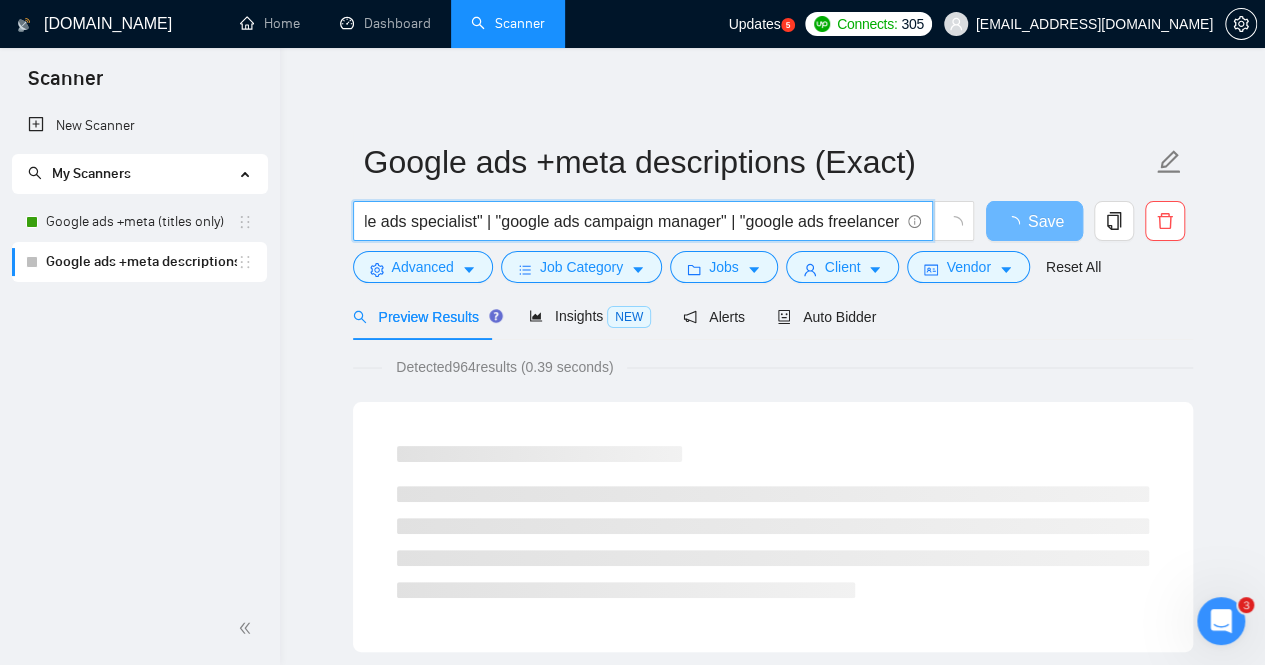 scroll, scrollTop: 0, scrollLeft: 746, axis: horizontal 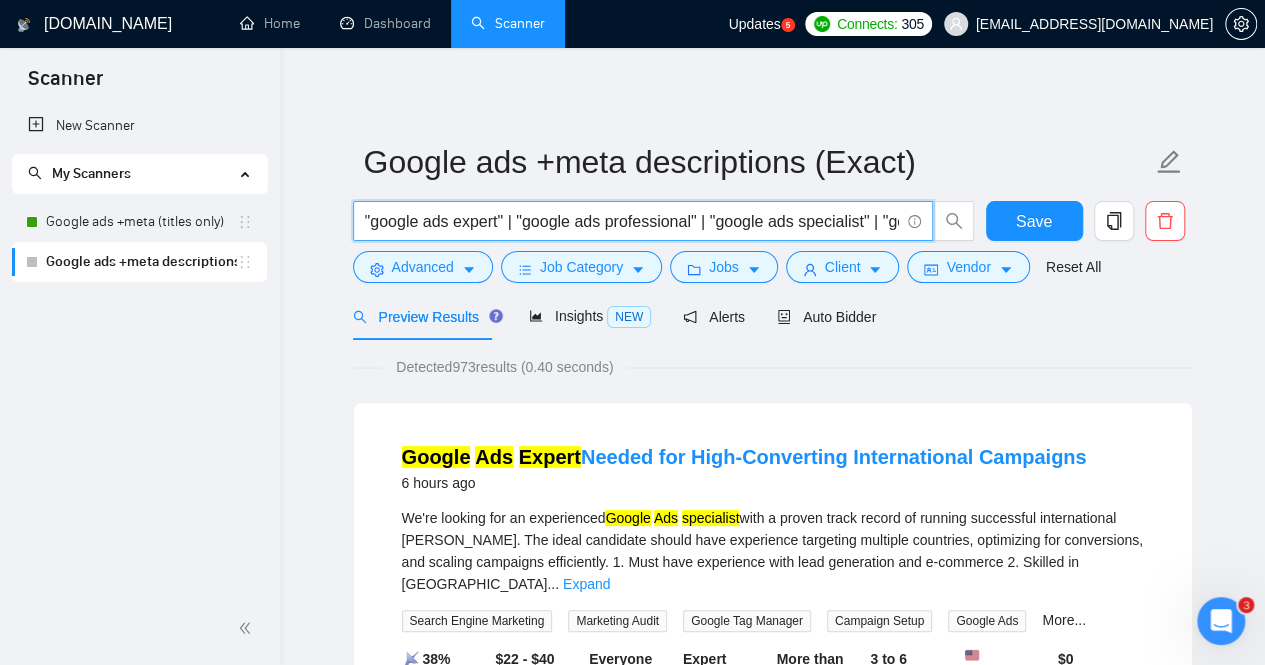 click on ""google ads expert" | "google ads professional" | "google ads specialist" | "google ads consultant" | "google ads specialist" | "google ads campaign manager" | "google ads freelancer"" at bounding box center [632, 221] 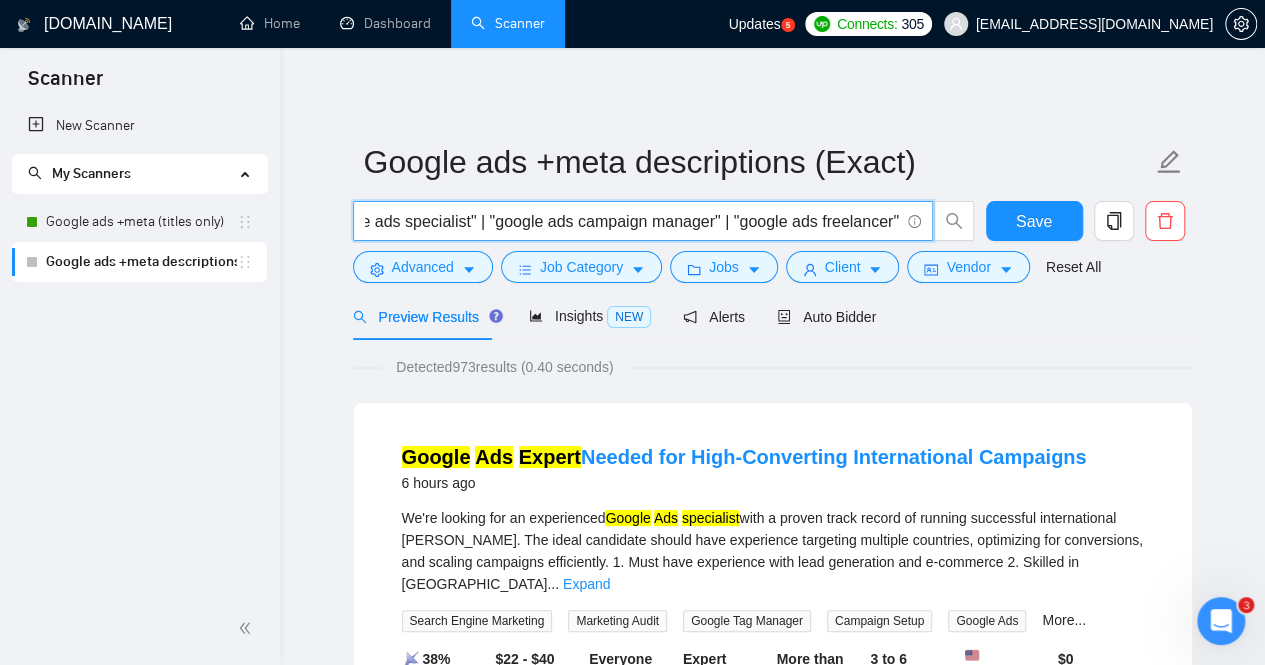 scroll, scrollTop: 0, scrollLeft: 751, axis: horizontal 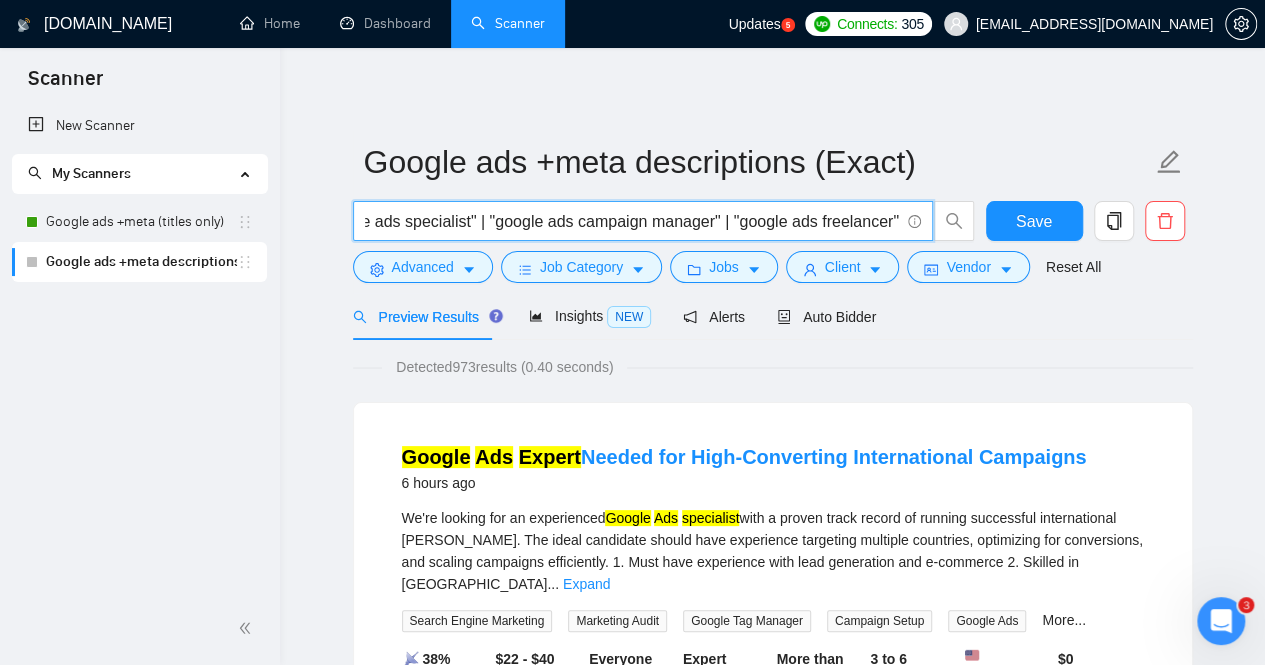 paste on "google ads management" 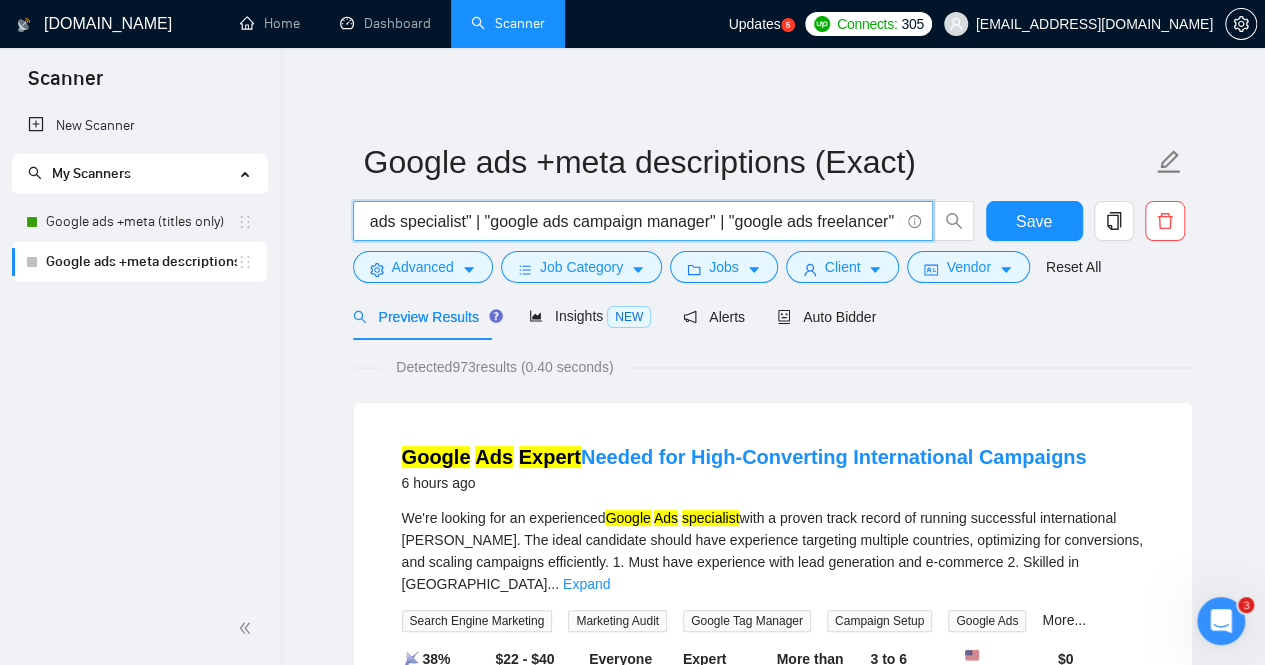 scroll, scrollTop: 0, scrollLeft: 927, axis: horizontal 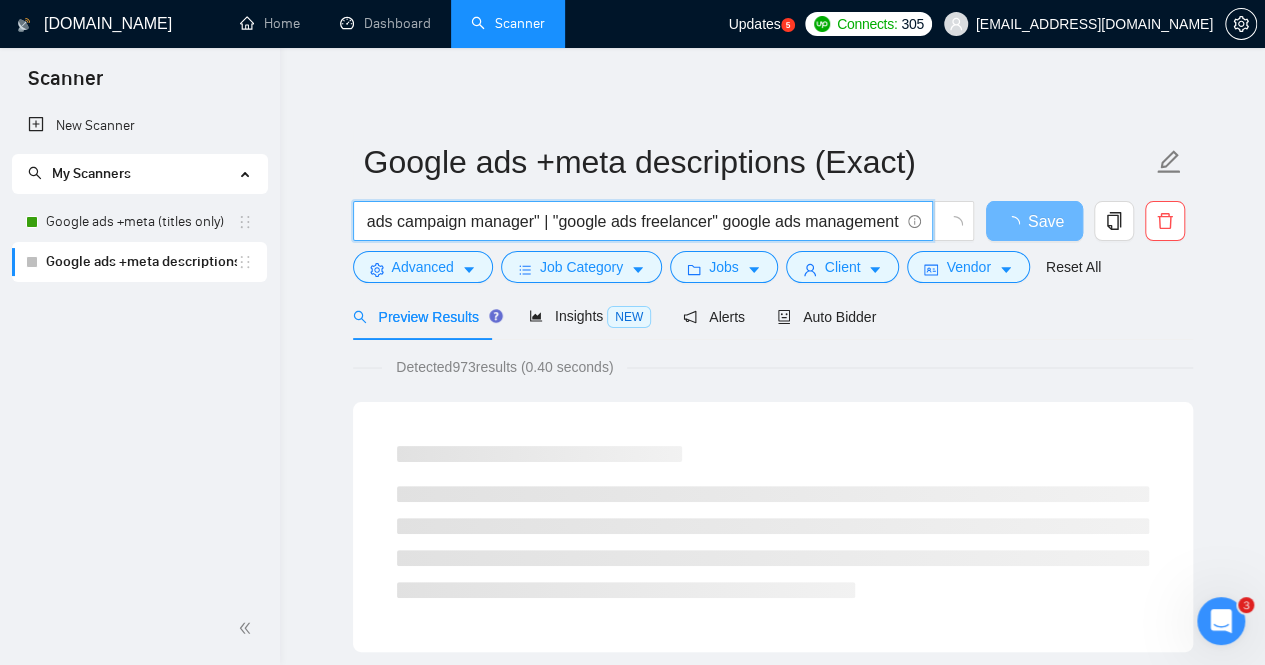 drag, startPoint x: 558, startPoint y: 217, endPoint x: 544, endPoint y: 221, distance: 14.56022 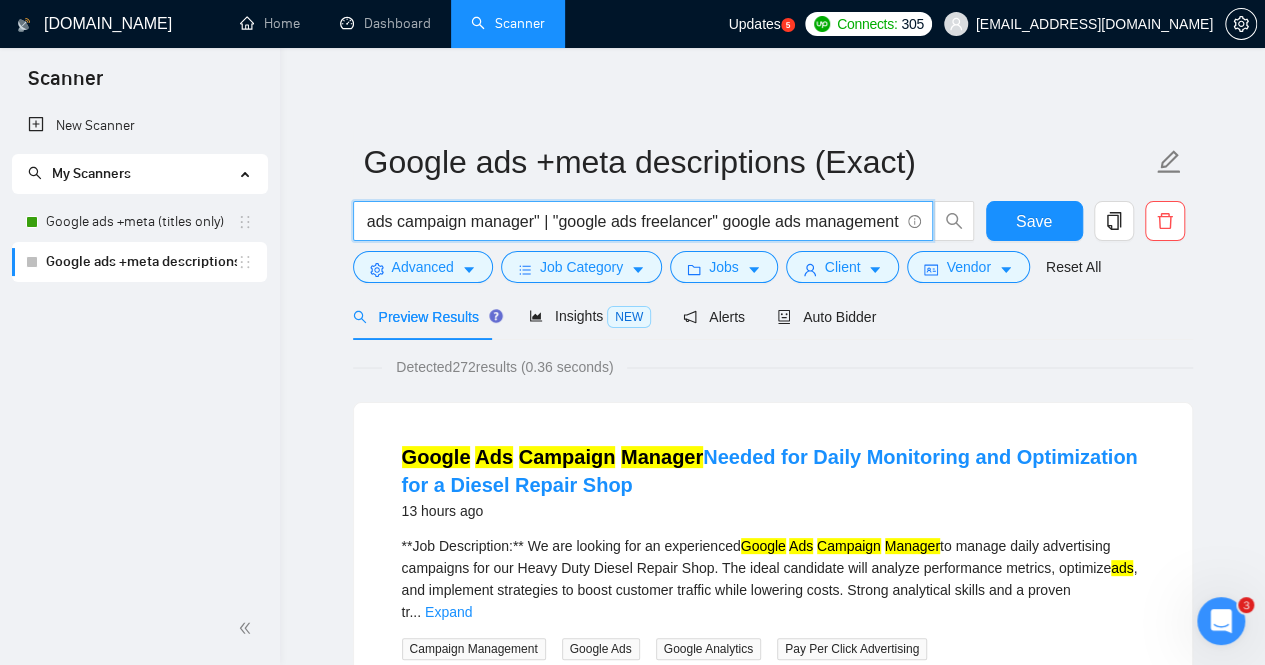 click on ""google ads expert" | "google ads professional" | "google ads specialist" | "google ads consultant" | "google ads specialist" | "google ads campaign manager" | "google ads freelancer" google ads management" at bounding box center (632, 221) 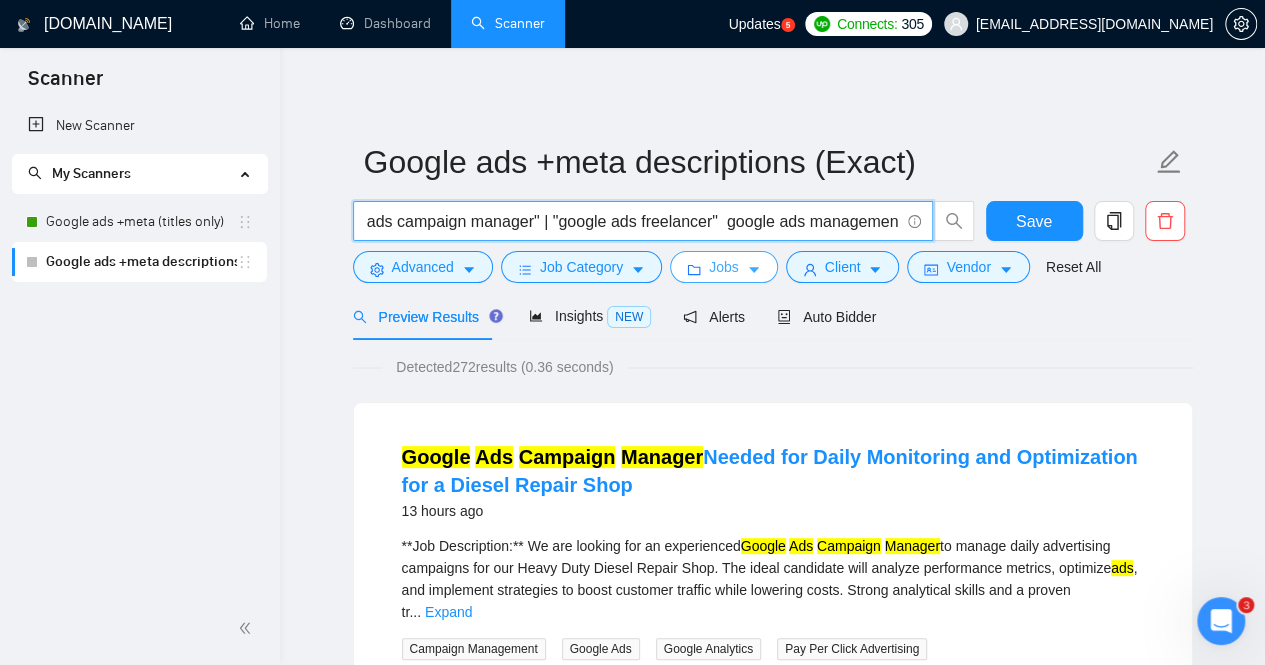 paste on "| "" 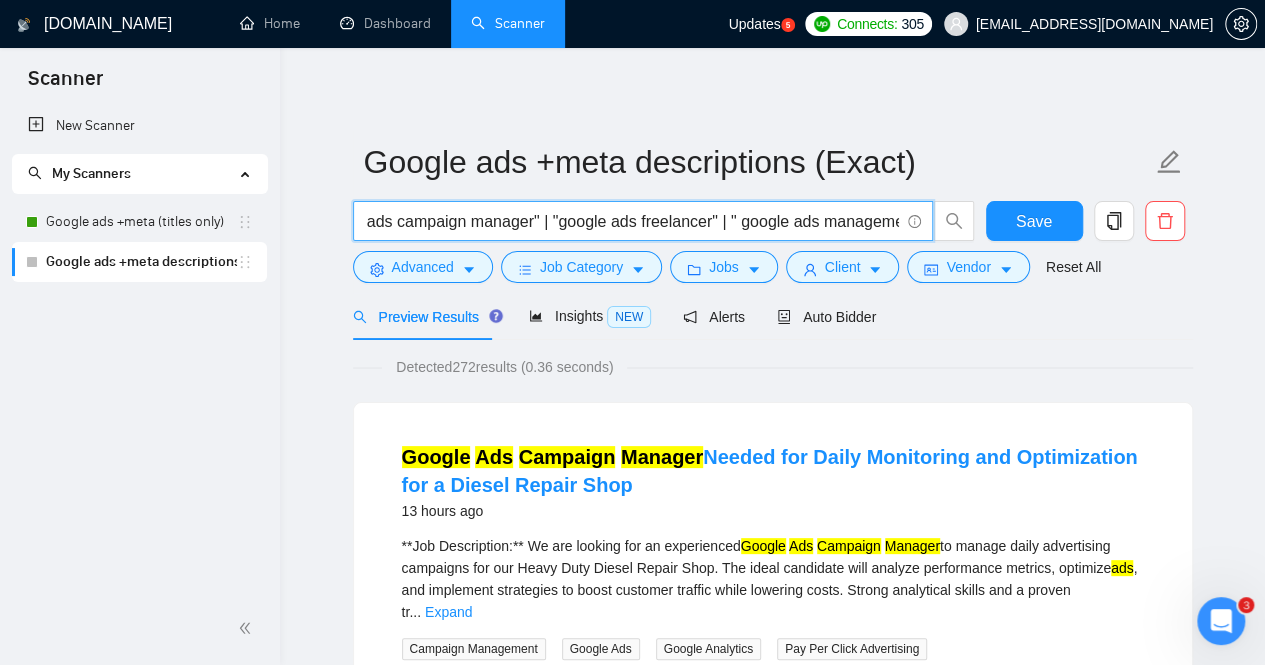 click on ""google ads expert" | "google ads professional" | "google ads specialist" | "google ads consultant" | "google ads specialist" | "google ads campaign manager" | "google ads freelancer" | " google ads management" at bounding box center [632, 221] 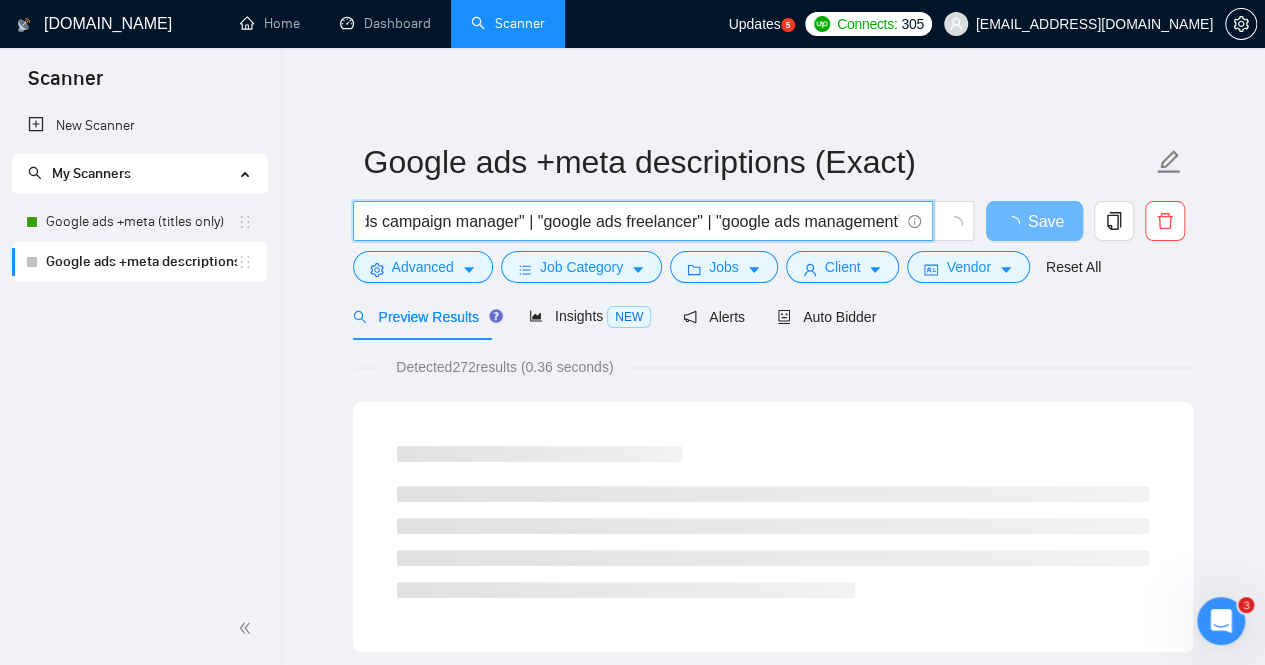 scroll, scrollTop: 0, scrollLeft: 948, axis: horizontal 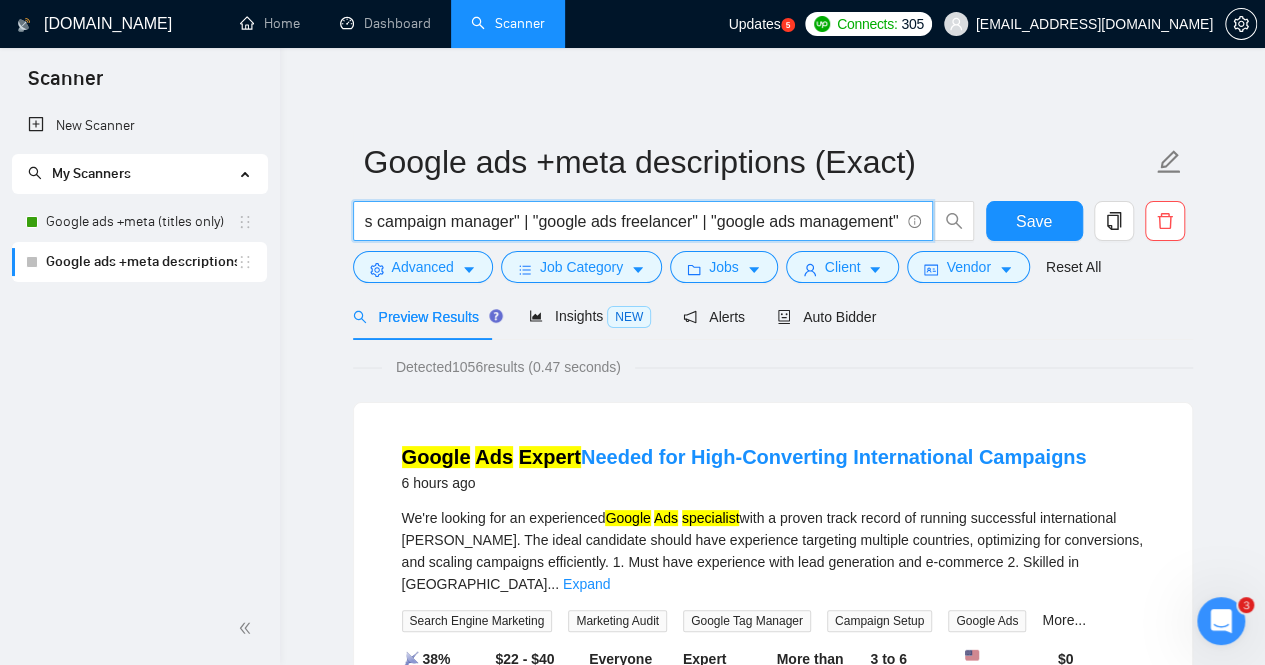 type on ""google ads expert" | "google ads professional" | "google ads specialist" | "google ads consultant" | "google ads specialist" | "google ads campaign manager" | "google ads freelancer" | "google ads management"" 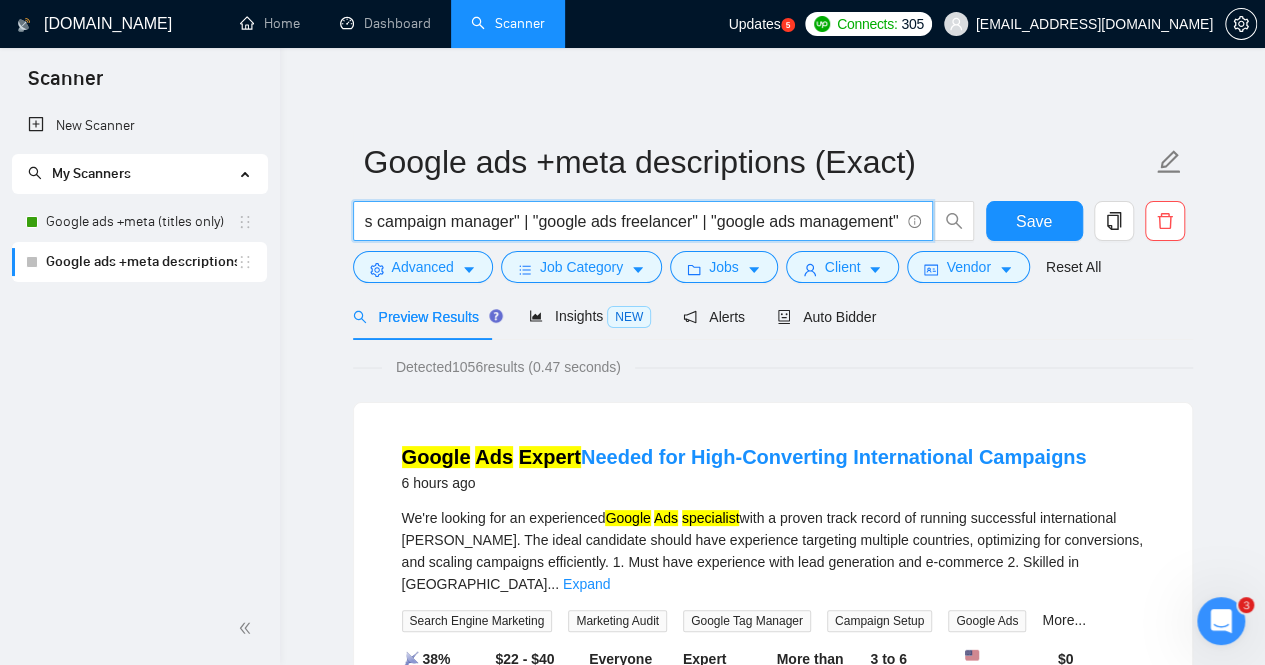 scroll, scrollTop: 0, scrollLeft: 0, axis: both 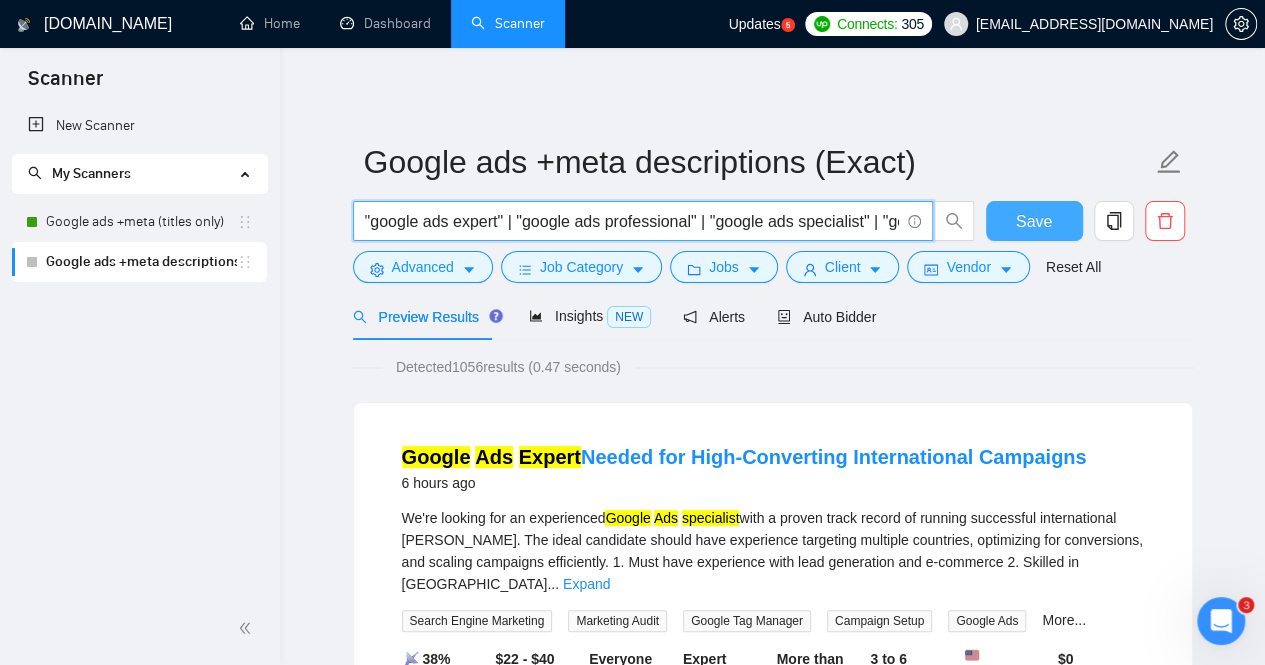 click on "Save" at bounding box center [1034, 221] 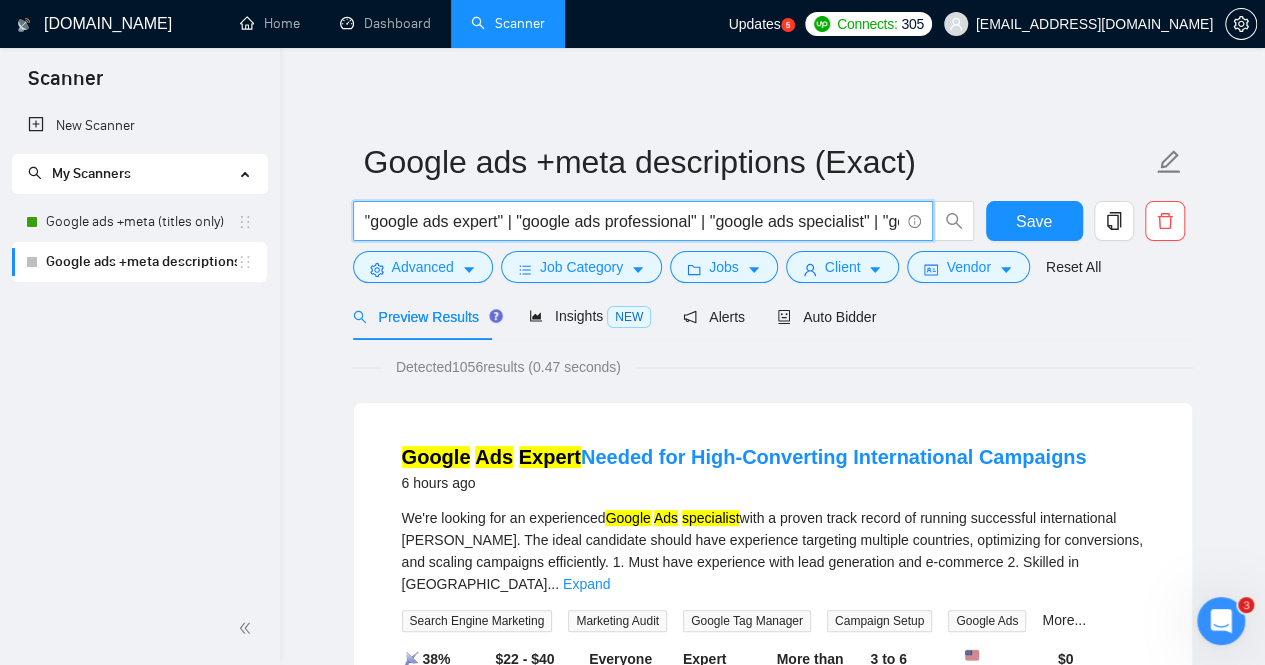 click on ""google ads expert" | "google ads professional" | "google ads specialist" | "google ads consultant" | "google ads specialist" | "google ads campaign manager" | "google ads freelancer" | "google ads management"" at bounding box center [632, 221] 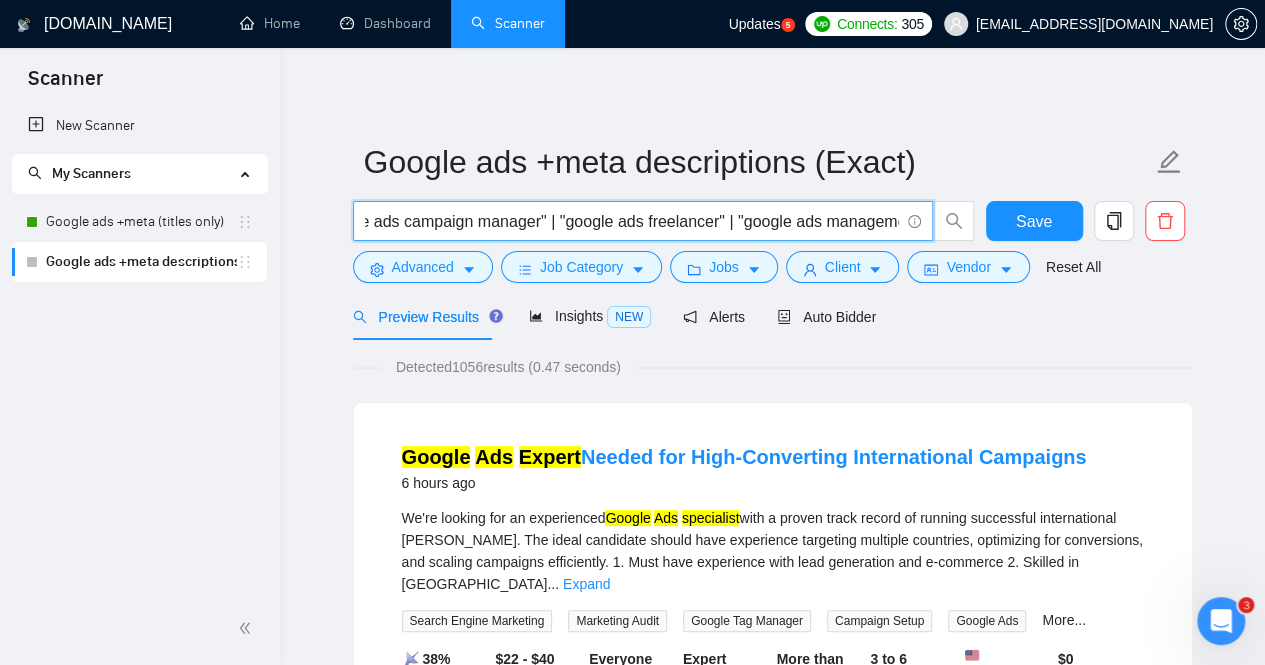 scroll, scrollTop: 0, scrollLeft: 948, axis: horizontal 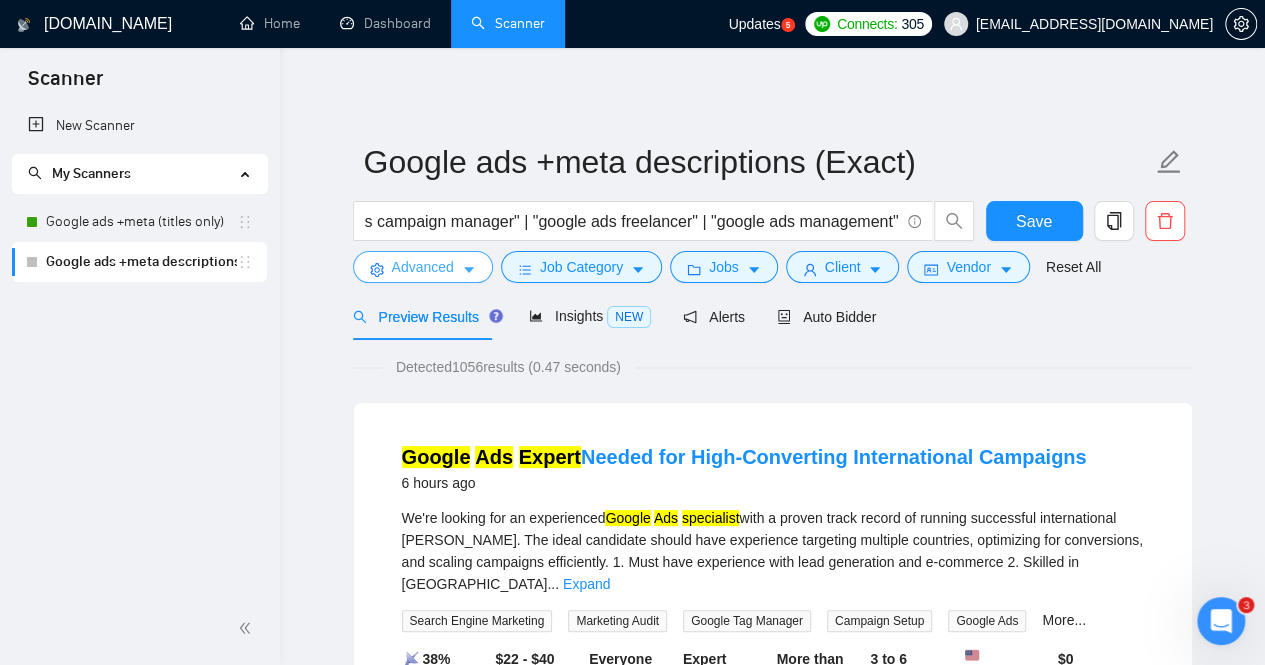 click at bounding box center (469, 269) 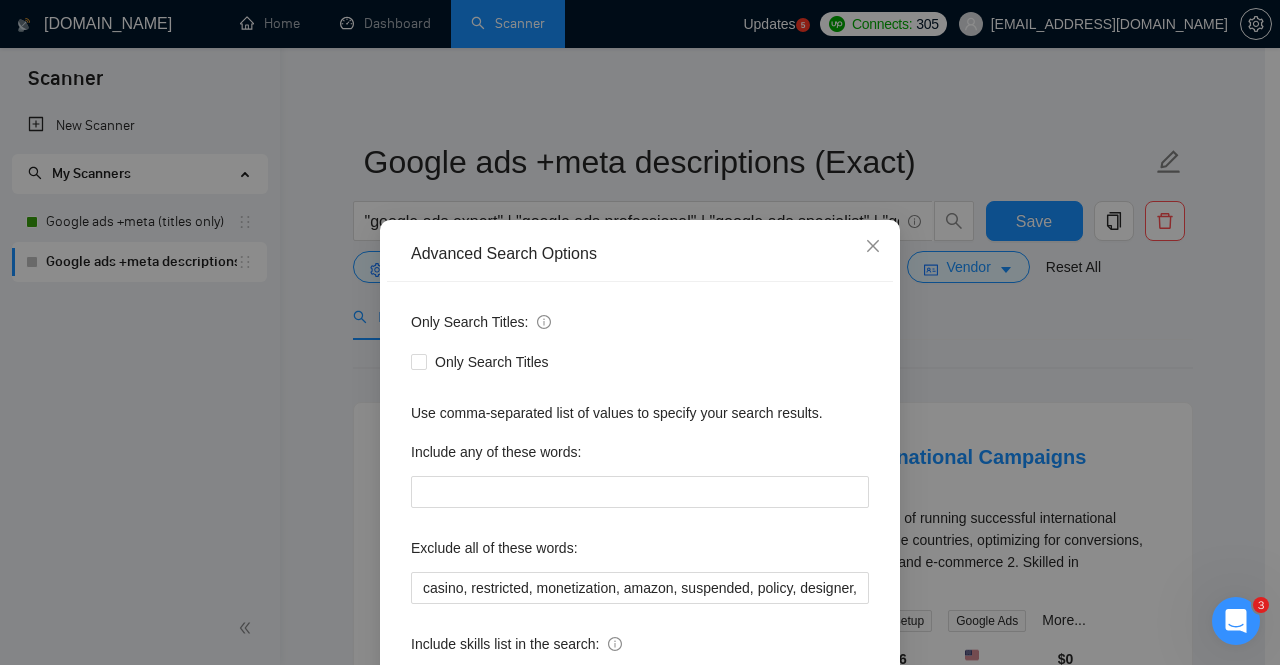 click on "Advanced Search Options Only Search Titles:   Only Search Titles Use comma-separated list of values to specify your search results. Include any of these words: Exclude all of these words: casino, restricted, monetization, amazon, suspended, policy, designer, graphic, "video editor", grant, "non profit", ranking, seo, "virtual assistant", dashboard, "Social Media Management", smm, "Looker Studio", "Creative Strategist", "tracking specialist" course, training, teach, social, "Email Deliverability", "CRM Setup", "CRM integration" tiktok, developer, "app promotion", nonprofit, "non profit", screenshare, "Cold Email", app, ios, android, "Gohighlevel expert", "Ghl expert", iOS Include skills list in the search:   Also  search  on Skills Reset OK" at bounding box center (640, 332) 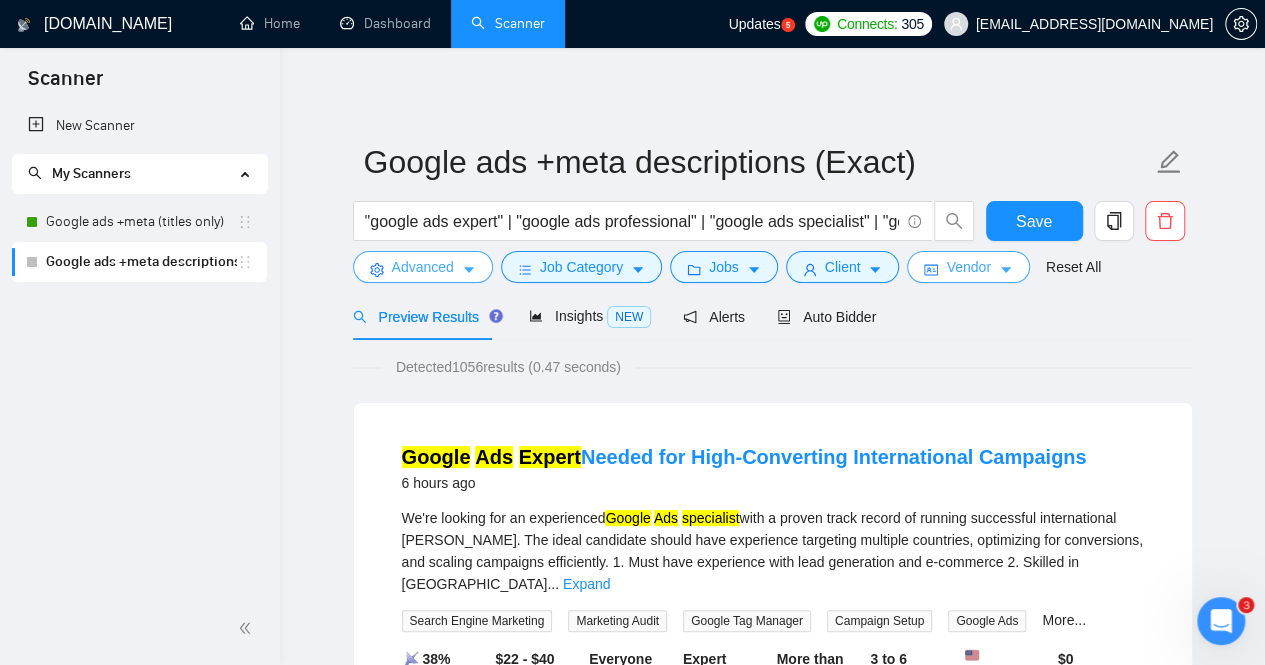 type 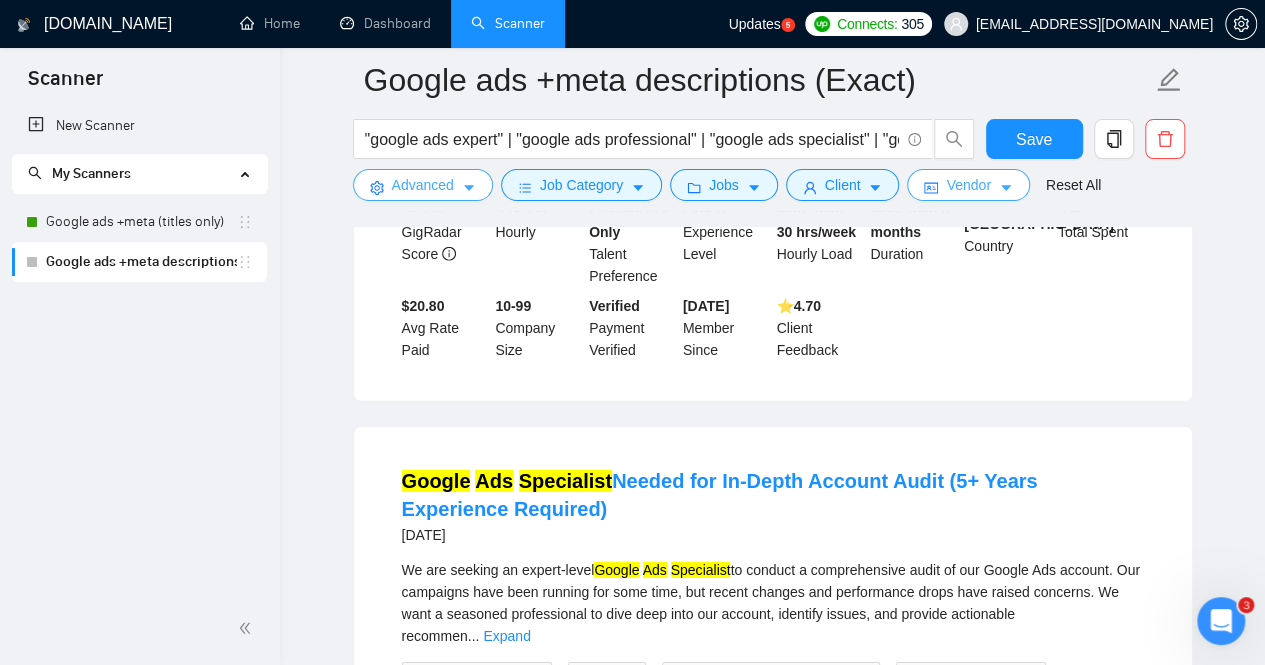 scroll, scrollTop: 2880, scrollLeft: 0, axis: vertical 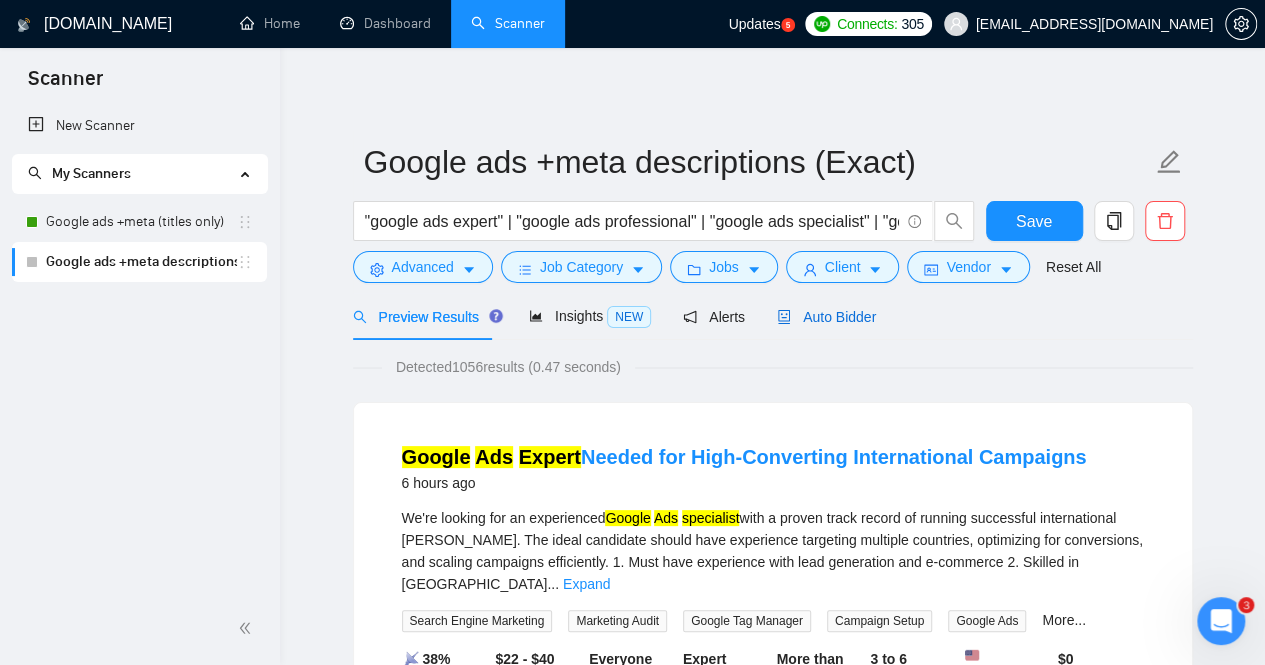 click on "Auto Bidder" at bounding box center [826, 317] 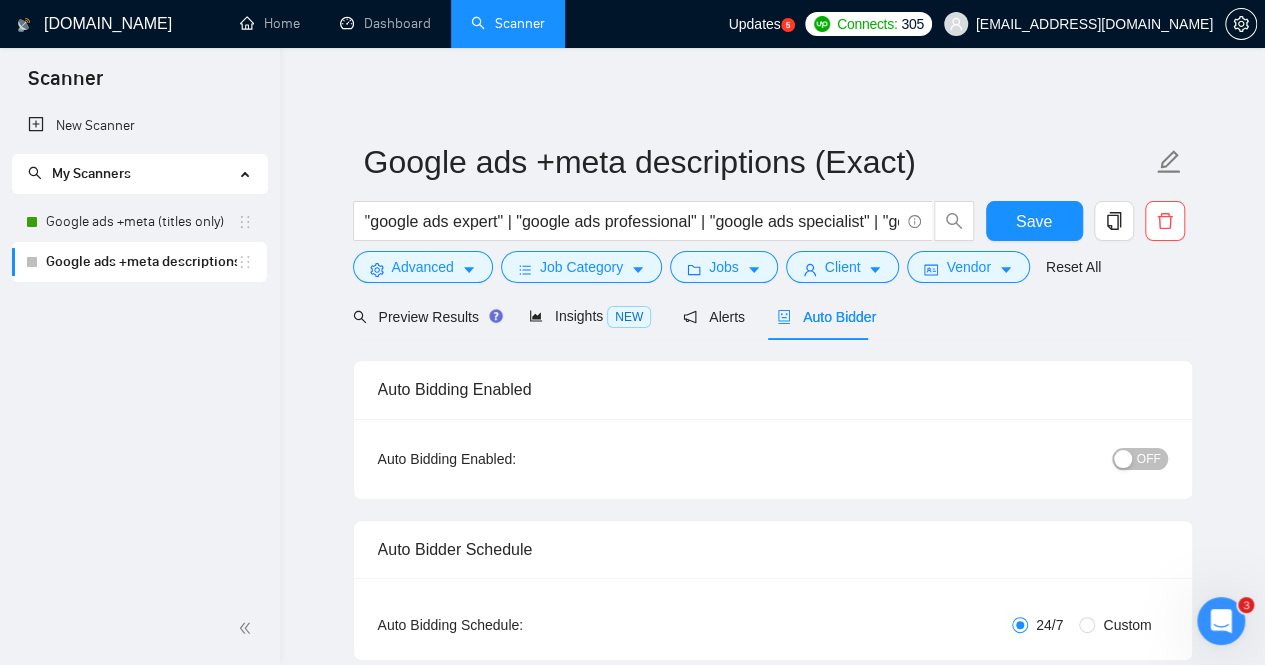 click on "OFF" at bounding box center (1149, 459) 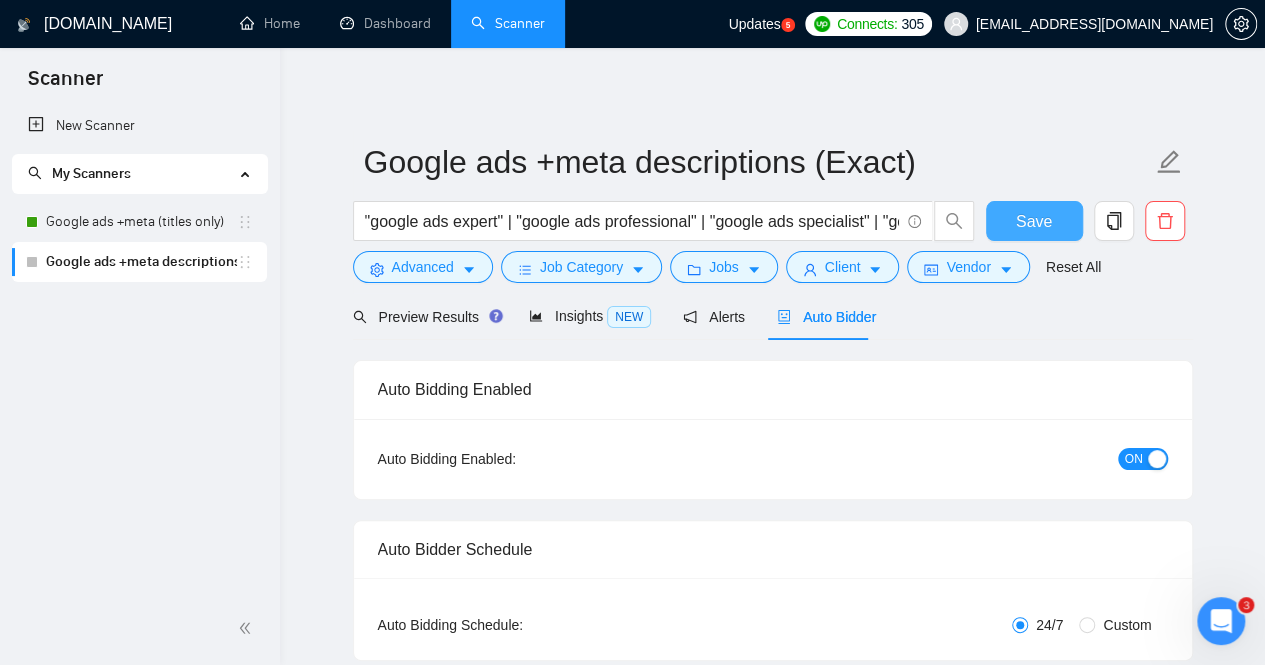 click on "Save" at bounding box center [1034, 221] 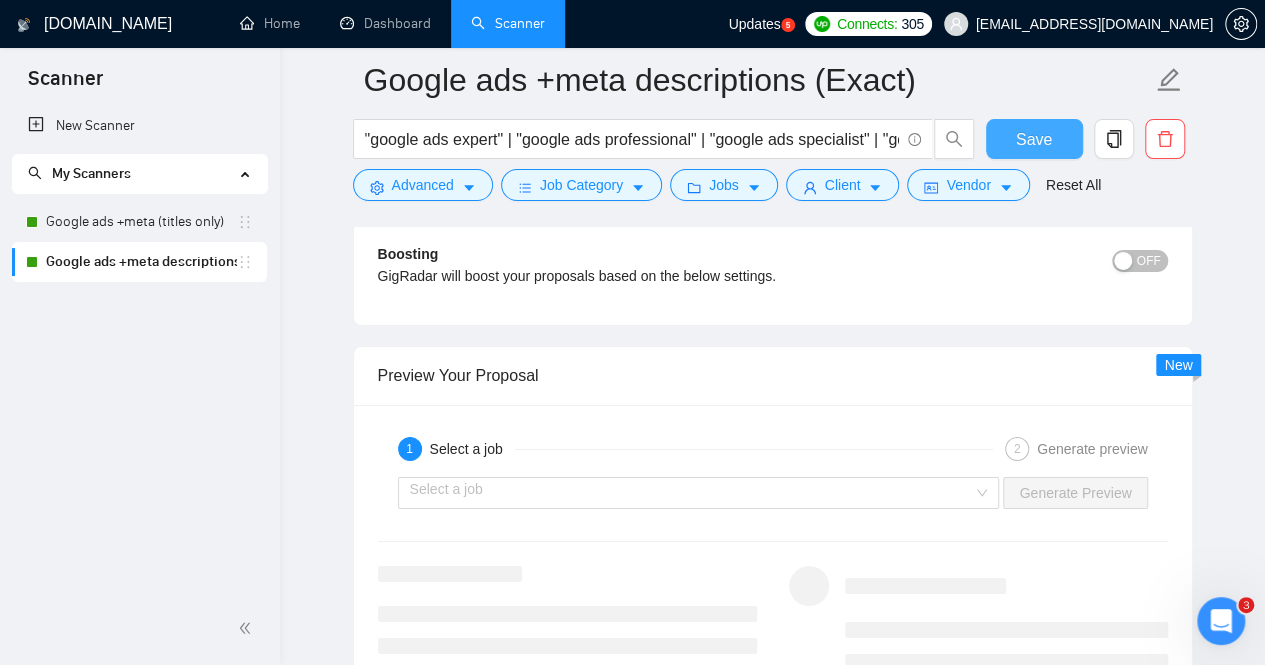 scroll, scrollTop: 3339, scrollLeft: 0, axis: vertical 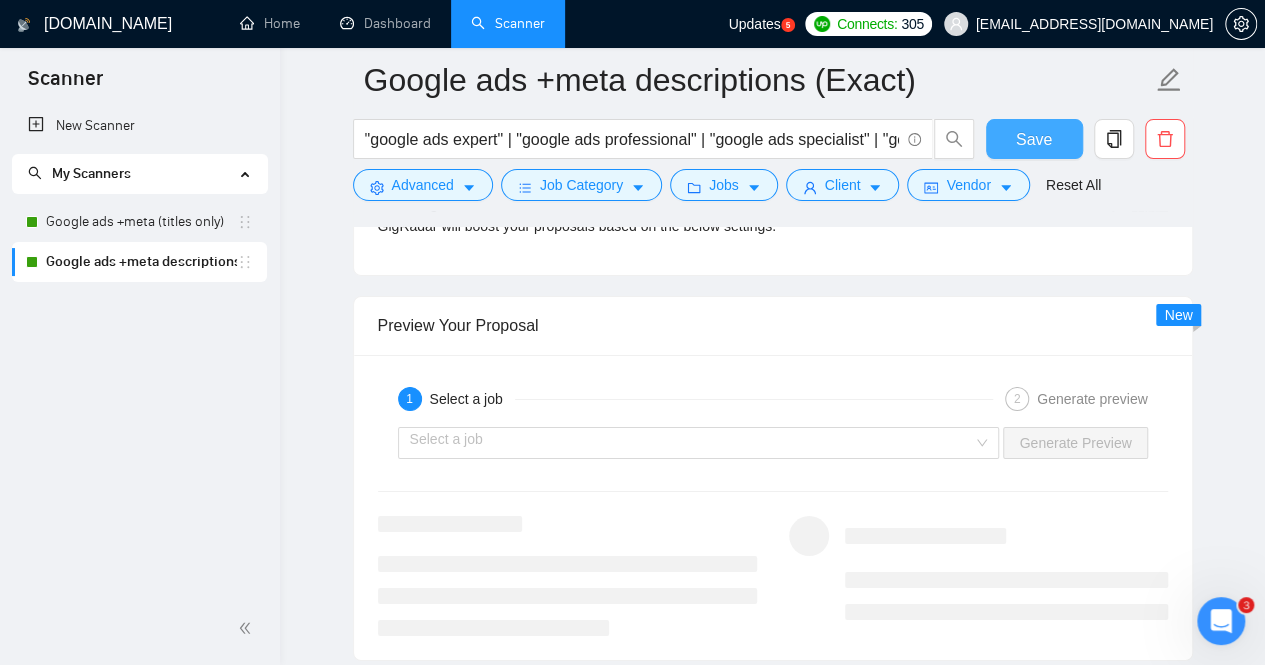 click on "Save" at bounding box center (1034, 139) 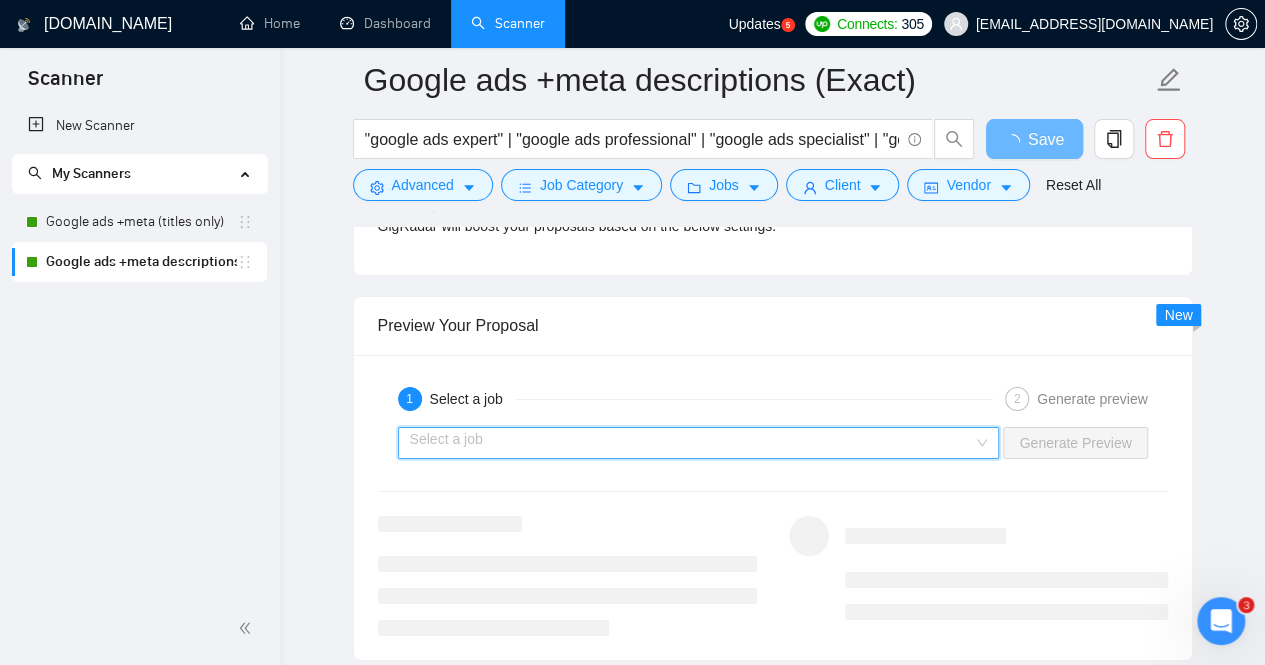click at bounding box center (692, 443) 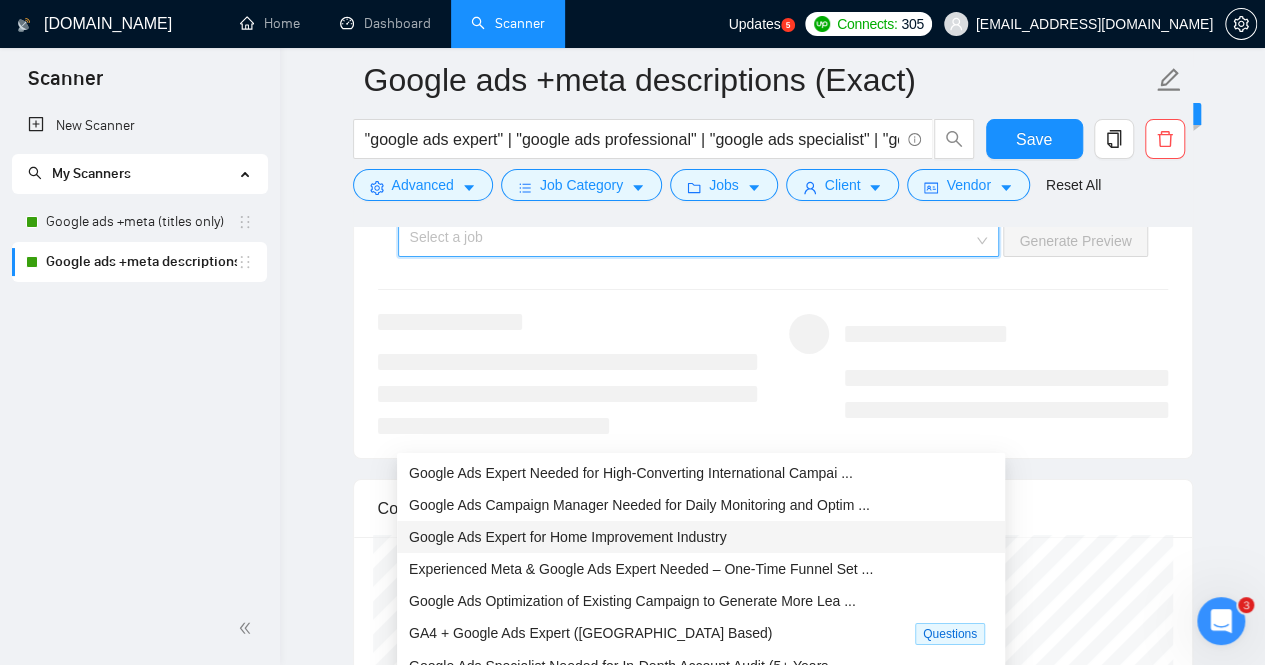 type 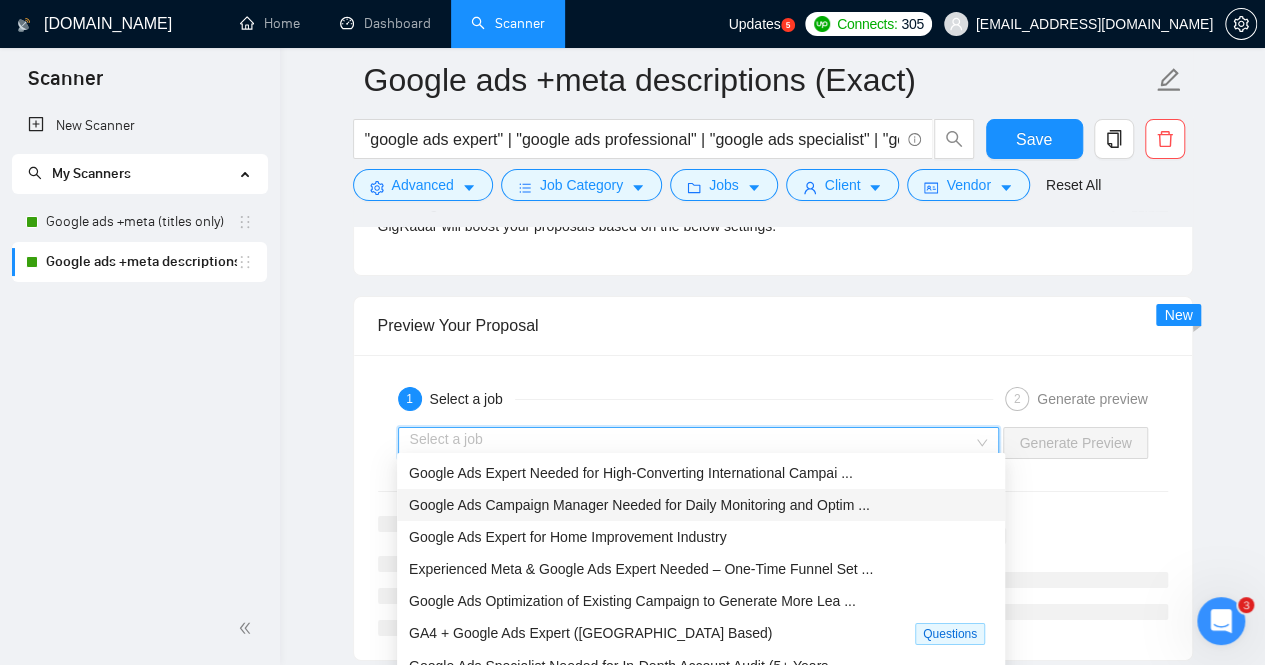 click on "Google Ads Campaign Manager Needed for Daily Monitoring and Optim ..." at bounding box center (639, 505) 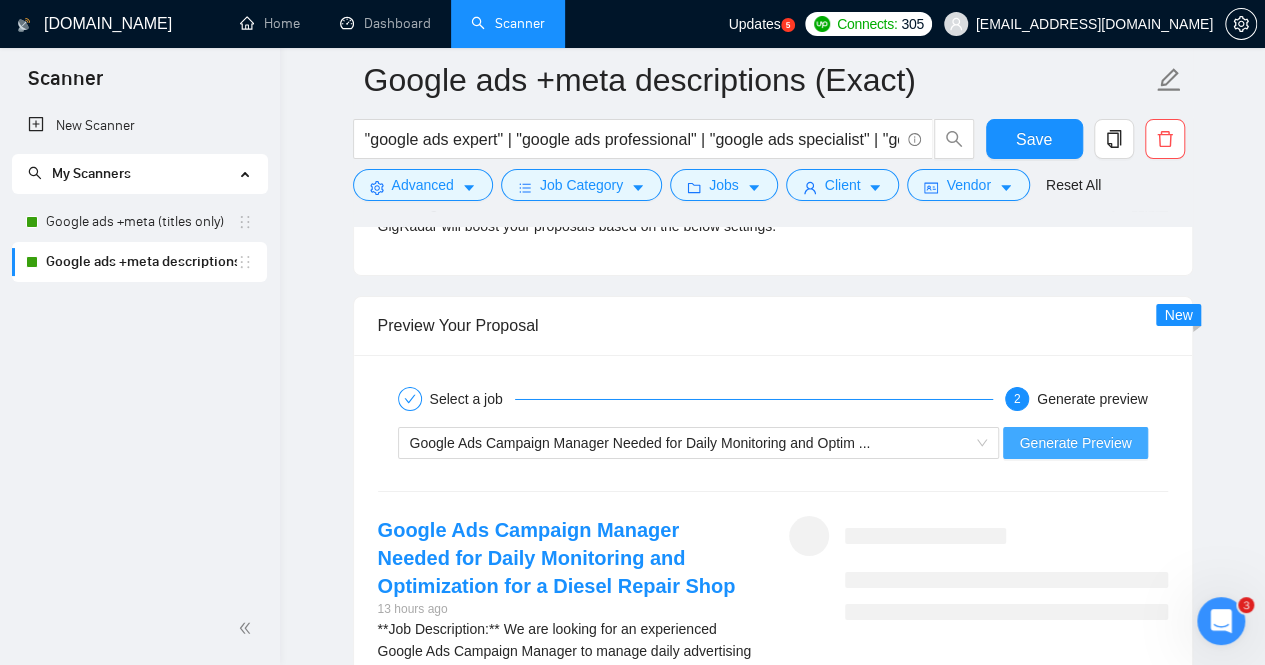 click on "Generate Preview" at bounding box center [1075, 443] 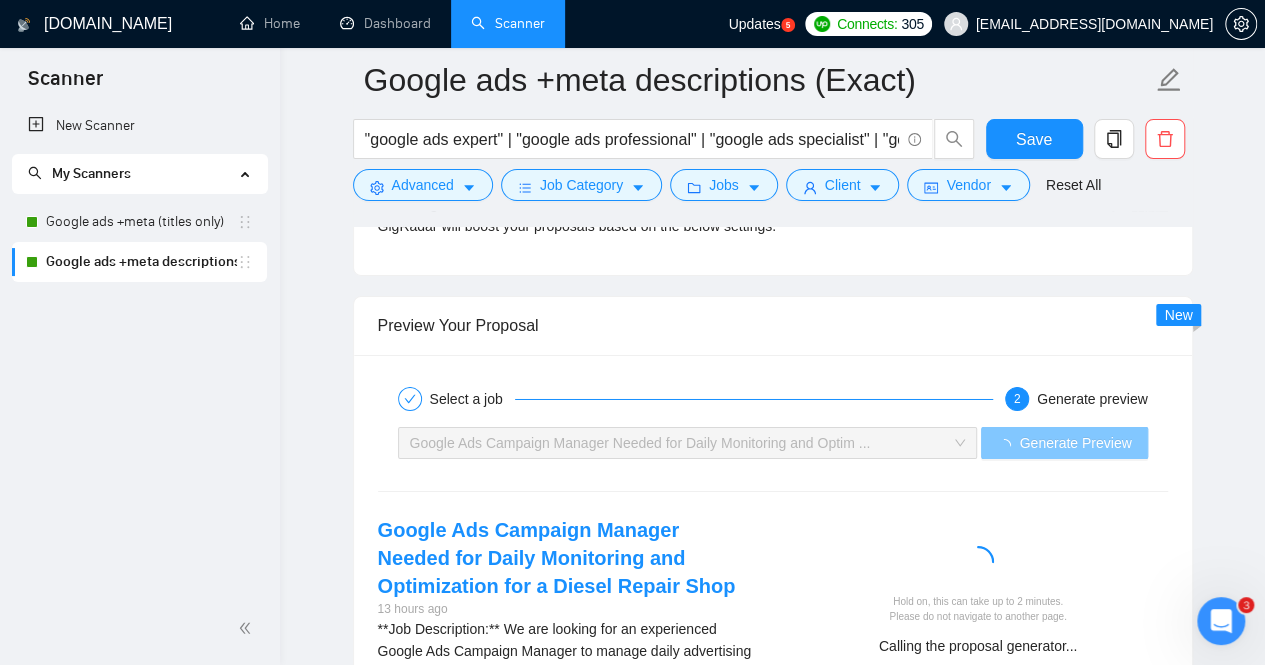 type 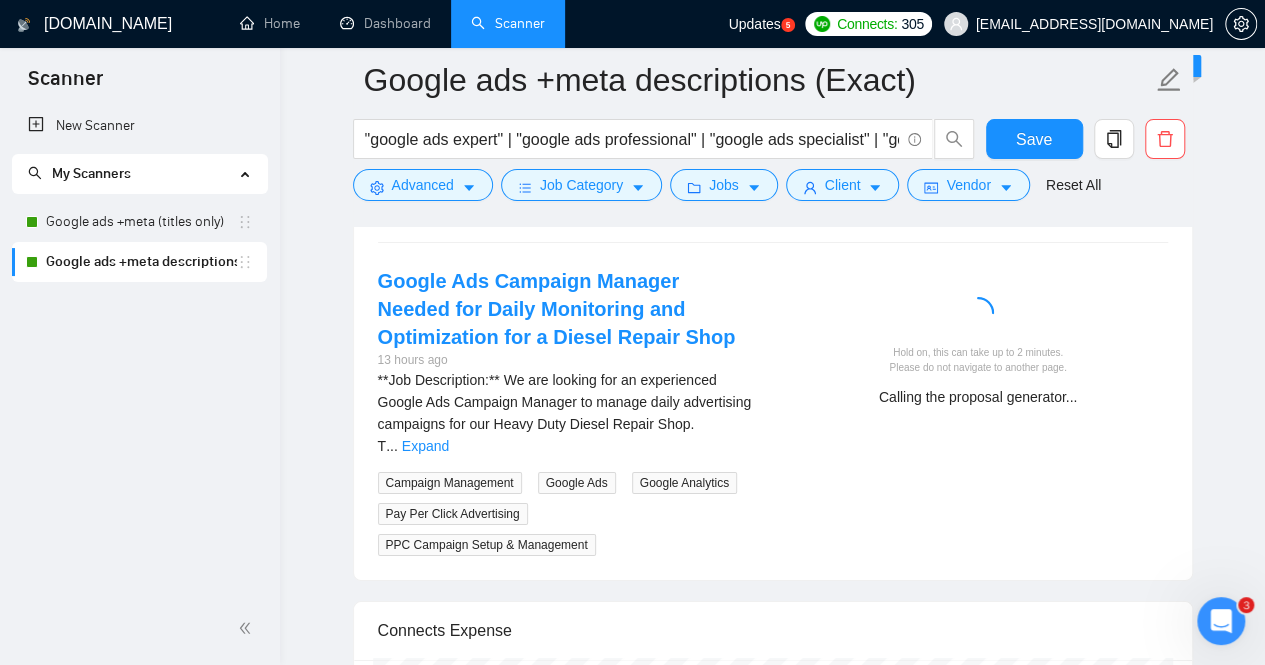 scroll, scrollTop: 3619, scrollLeft: 0, axis: vertical 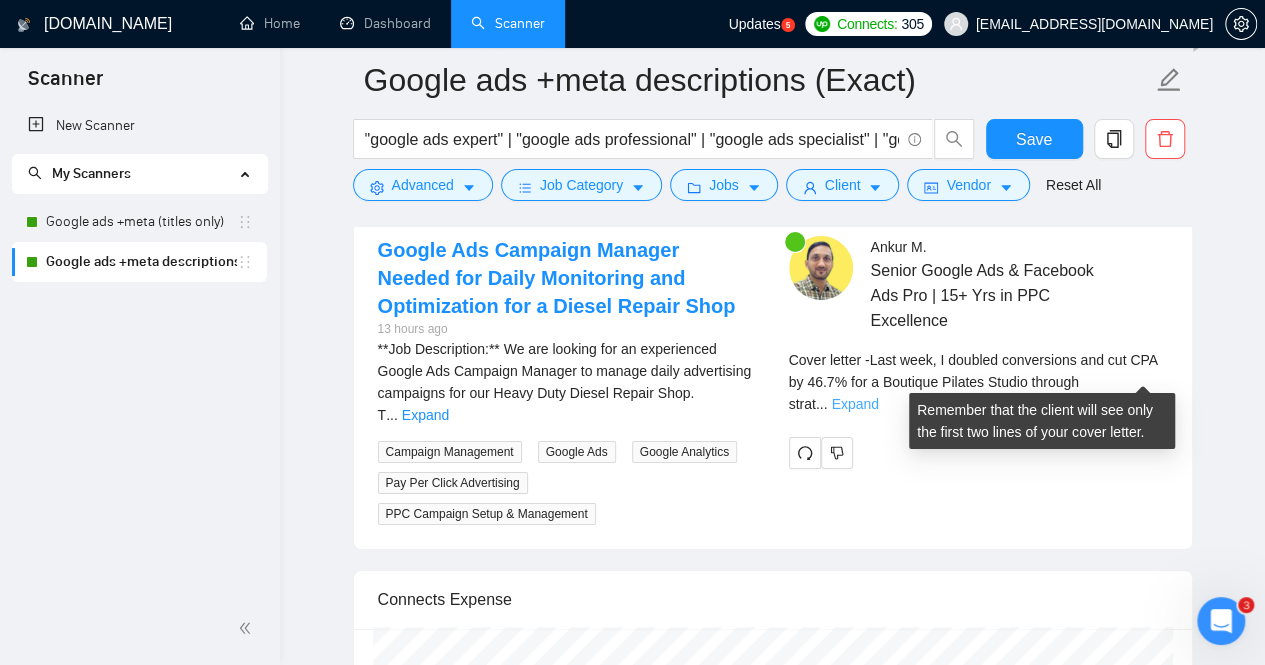 click on "Expand" at bounding box center [854, 404] 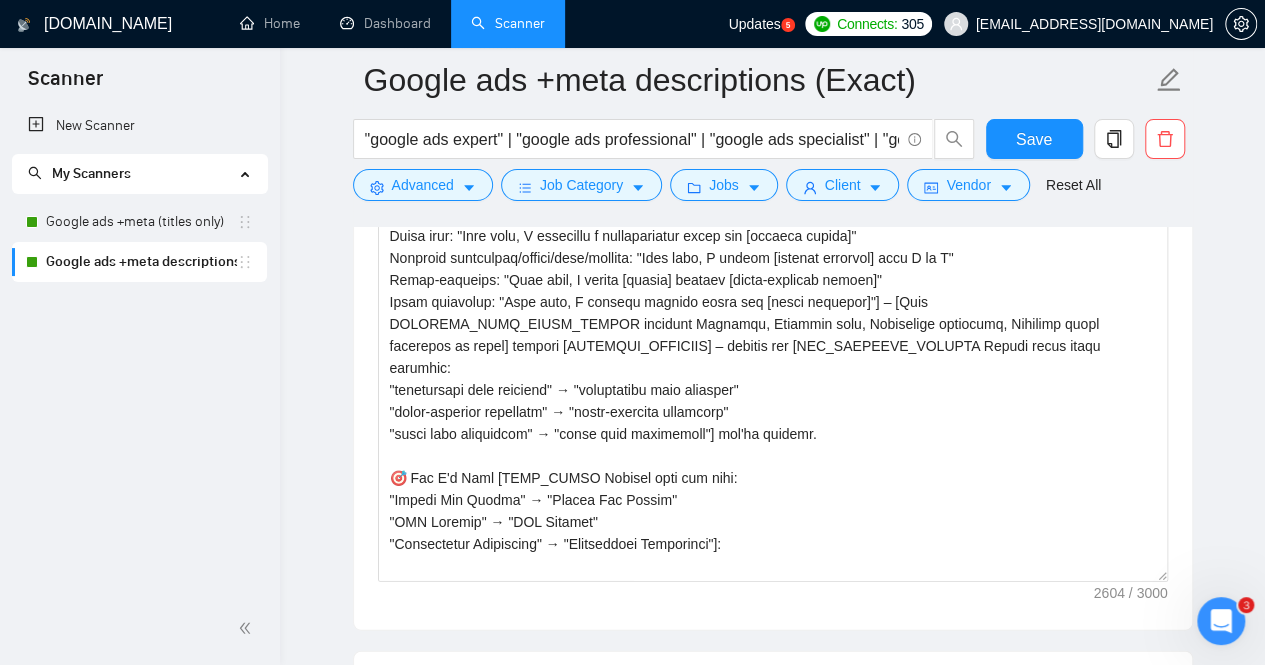 scroll, scrollTop: 2059, scrollLeft: 0, axis: vertical 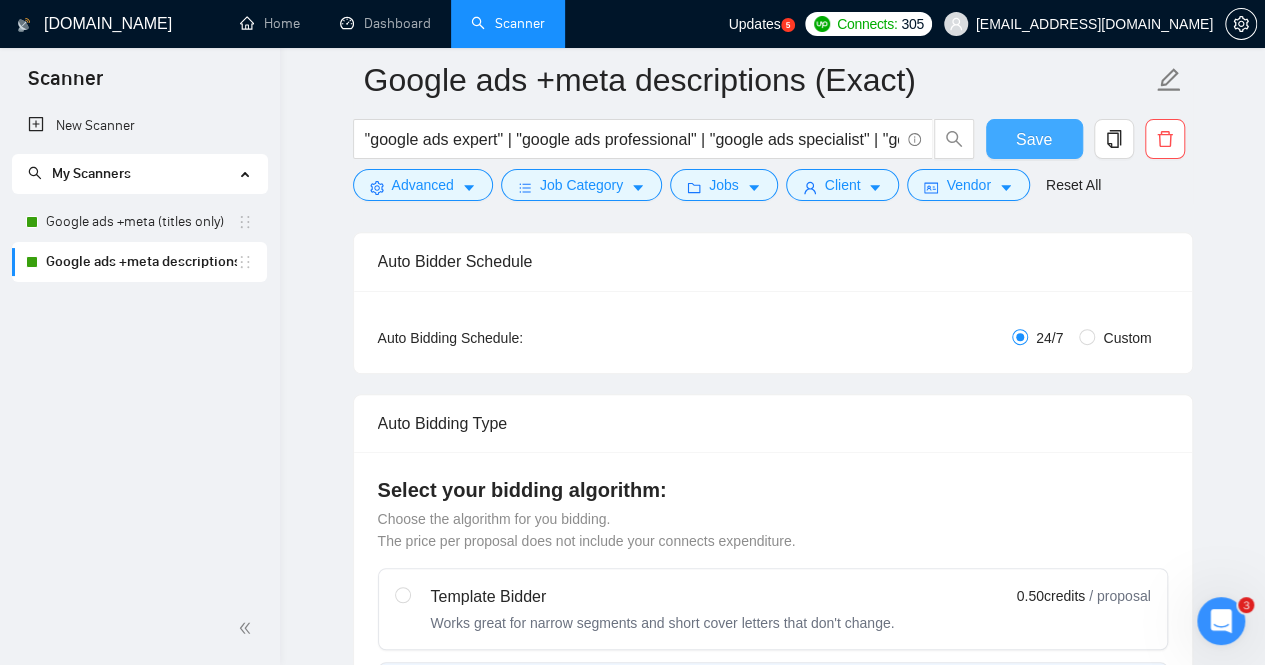 click on "Save" at bounding box center [1034, 139] 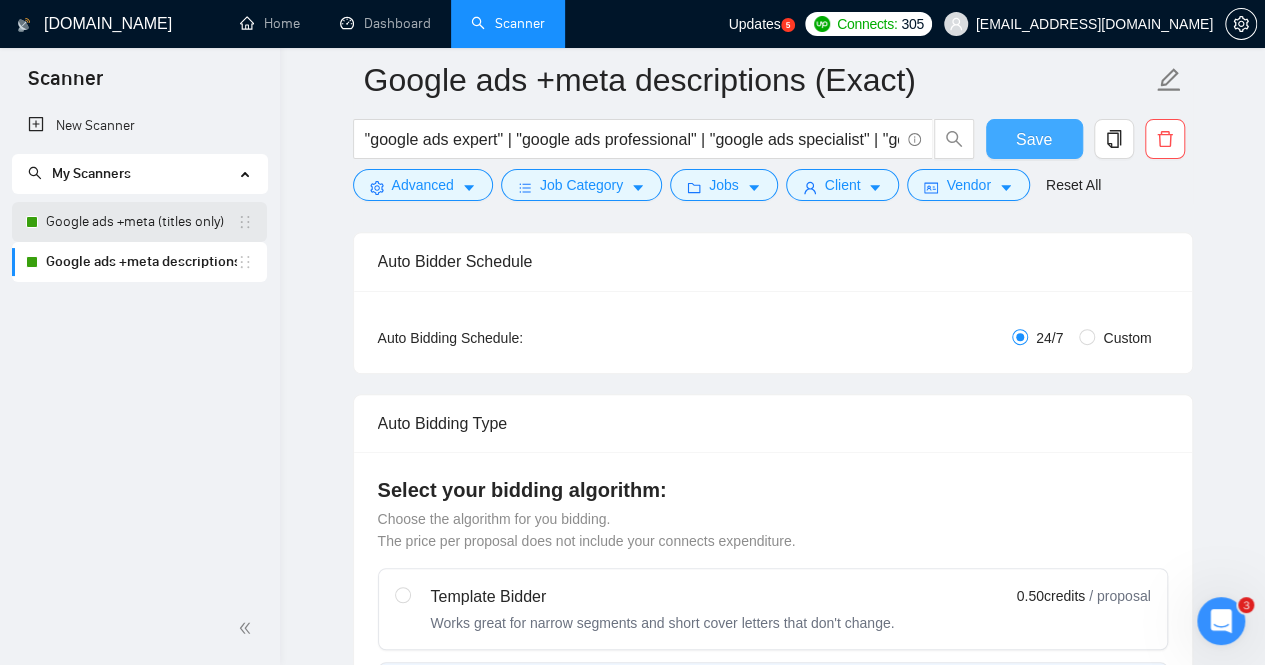 type 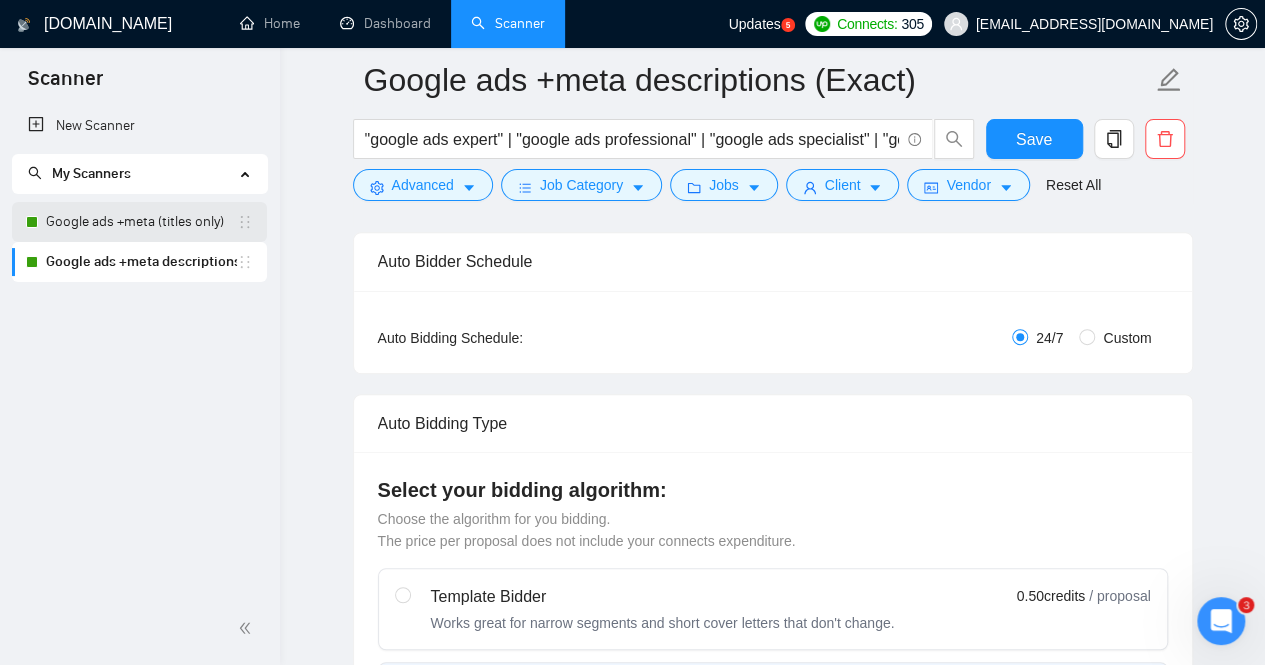 click on "Google ads +meta (titles only)" at bounding box center (141, 222) 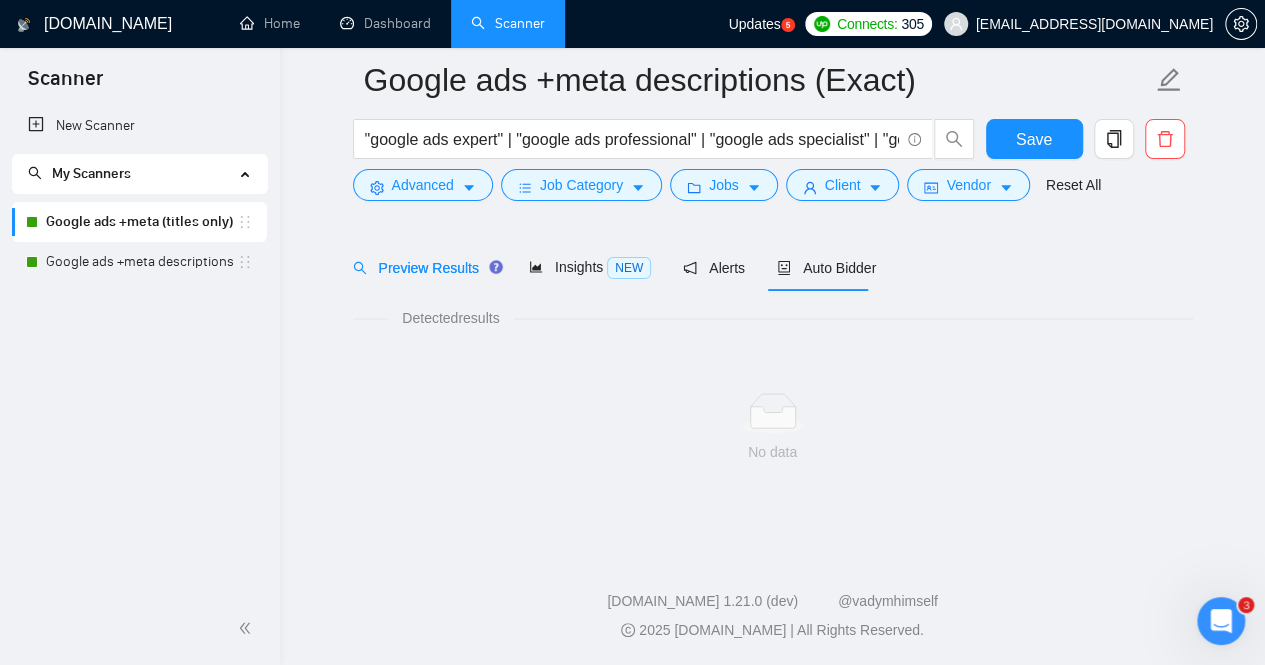 scroll, scrollTop: 64, scrollLeft: 0, axis: vertical 